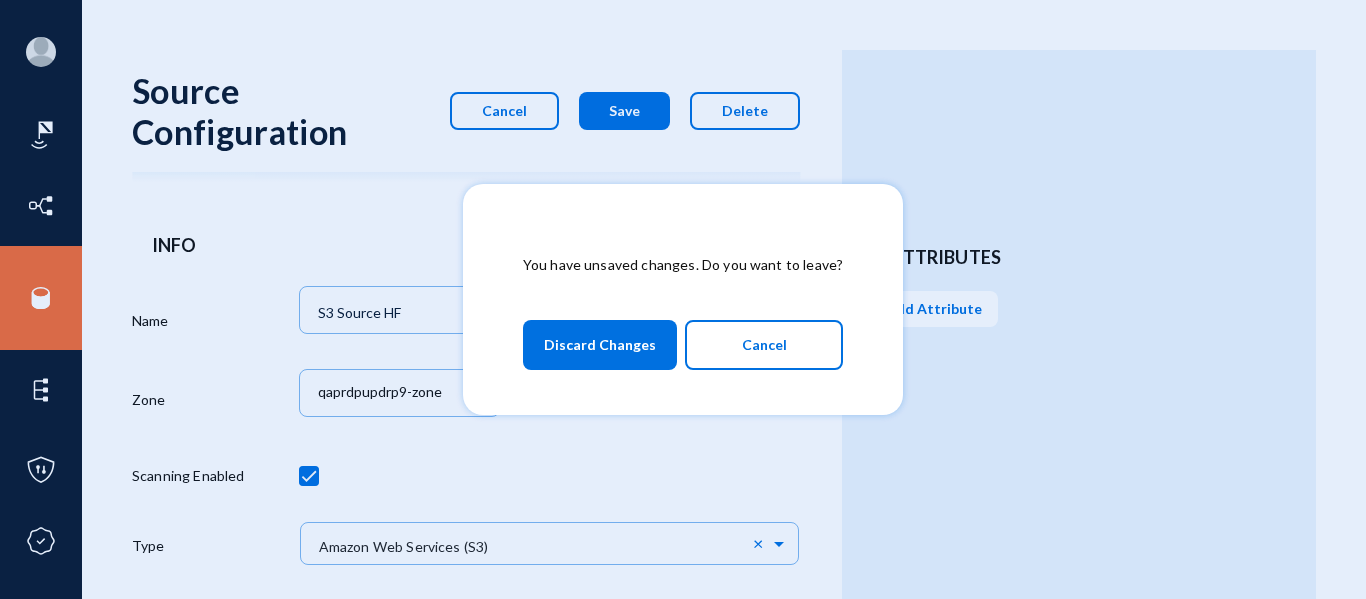 scroll, scrollTop: 0, scrollLeft: 0, axis: both 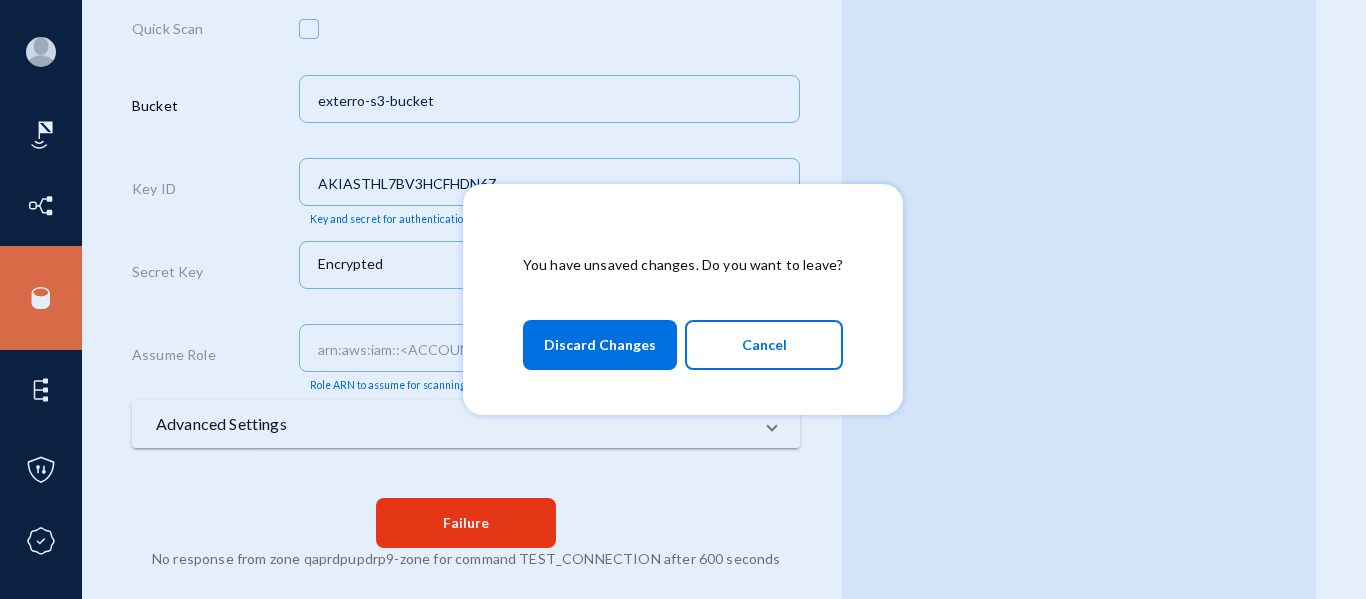 click on "Cancel" at bounding box center [764, 345] 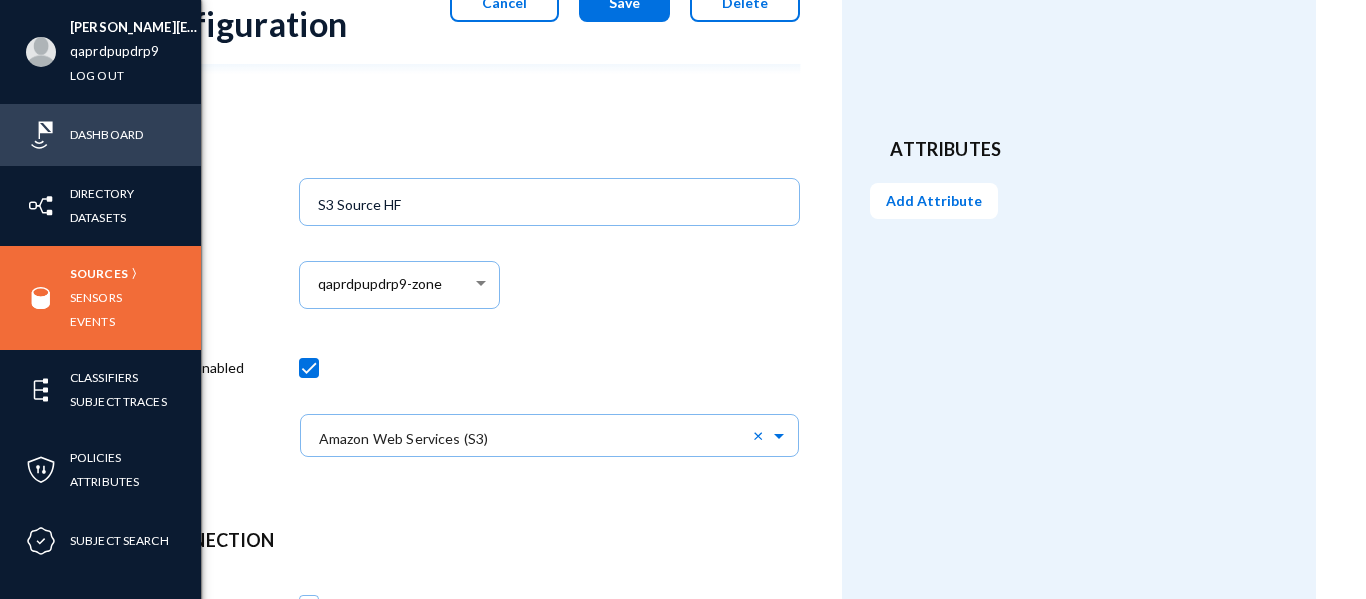 scroll, scrollTop: 0, scrollLeft: 0, axis: both 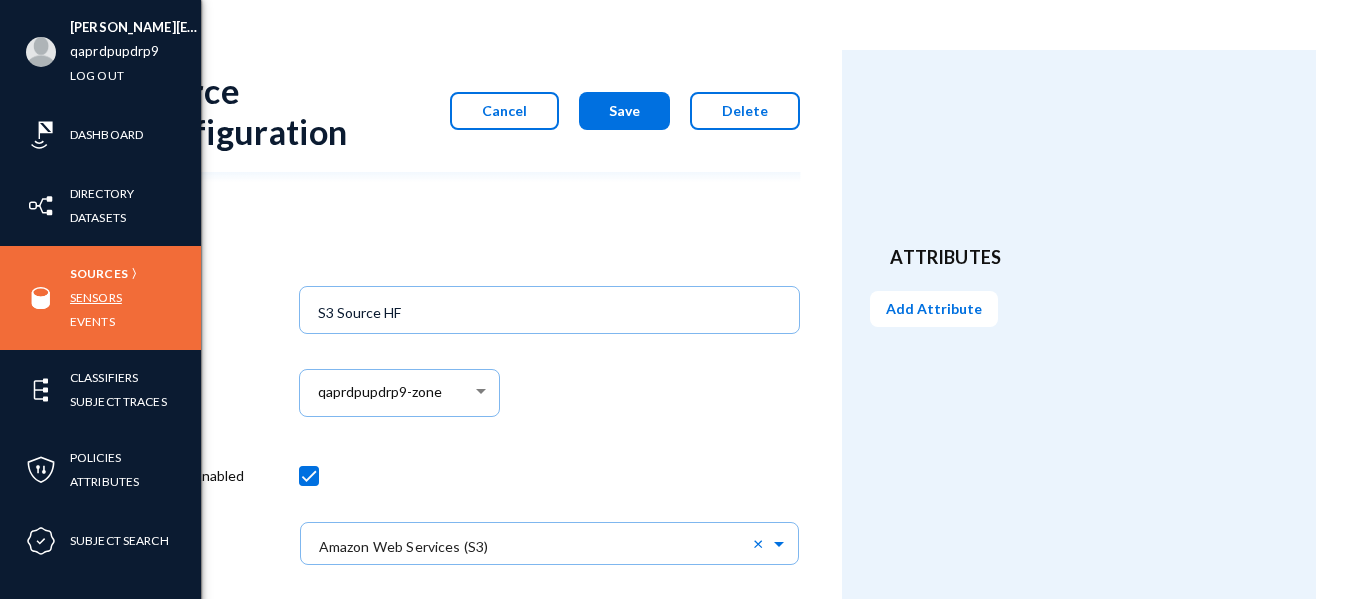 click on "Sensors" at bounding box center (96, 297) 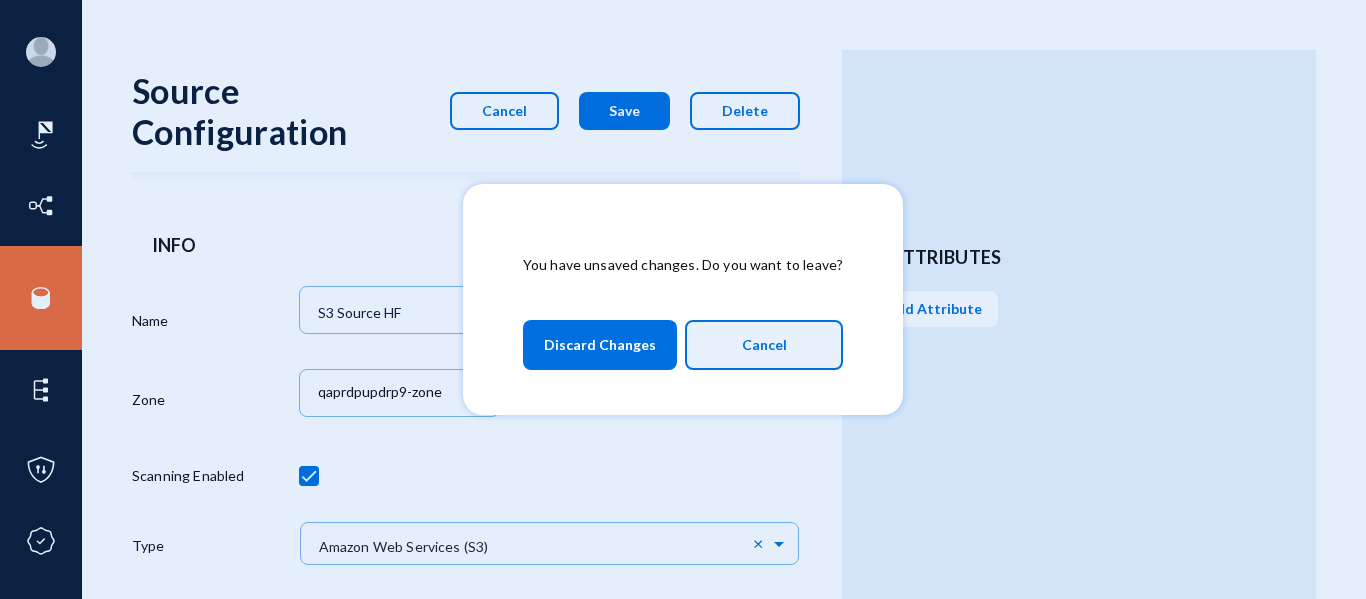 click on "Cancel" at bounding box center [764, 345] 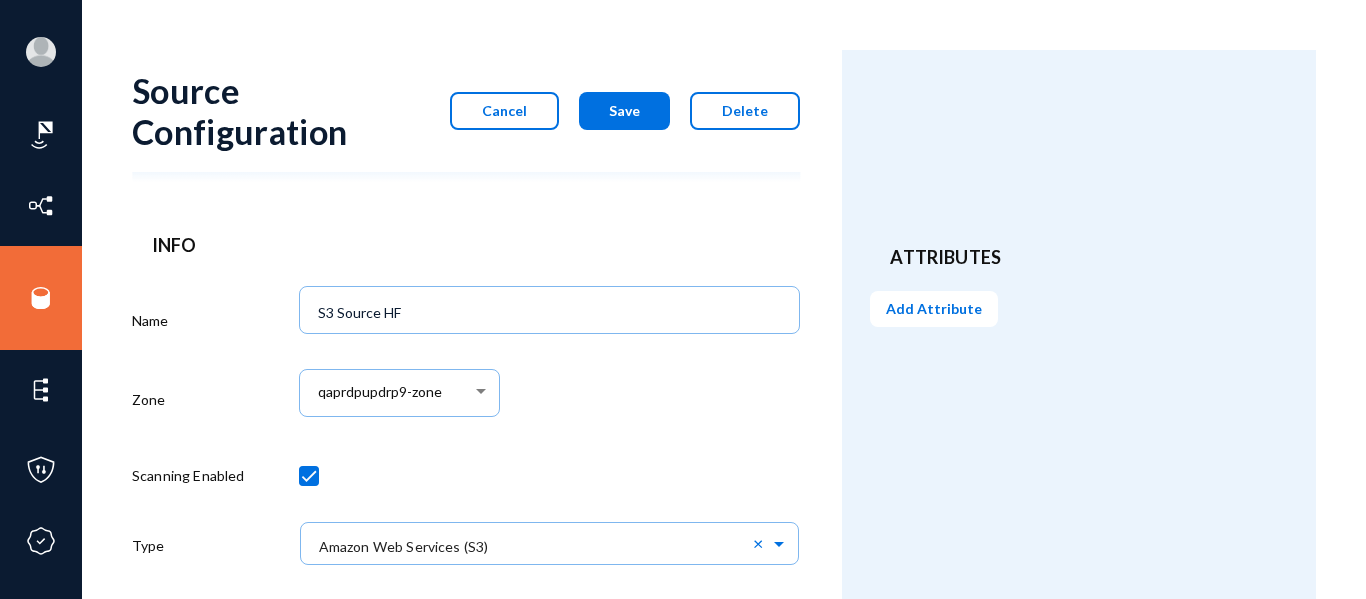 click on "Save" 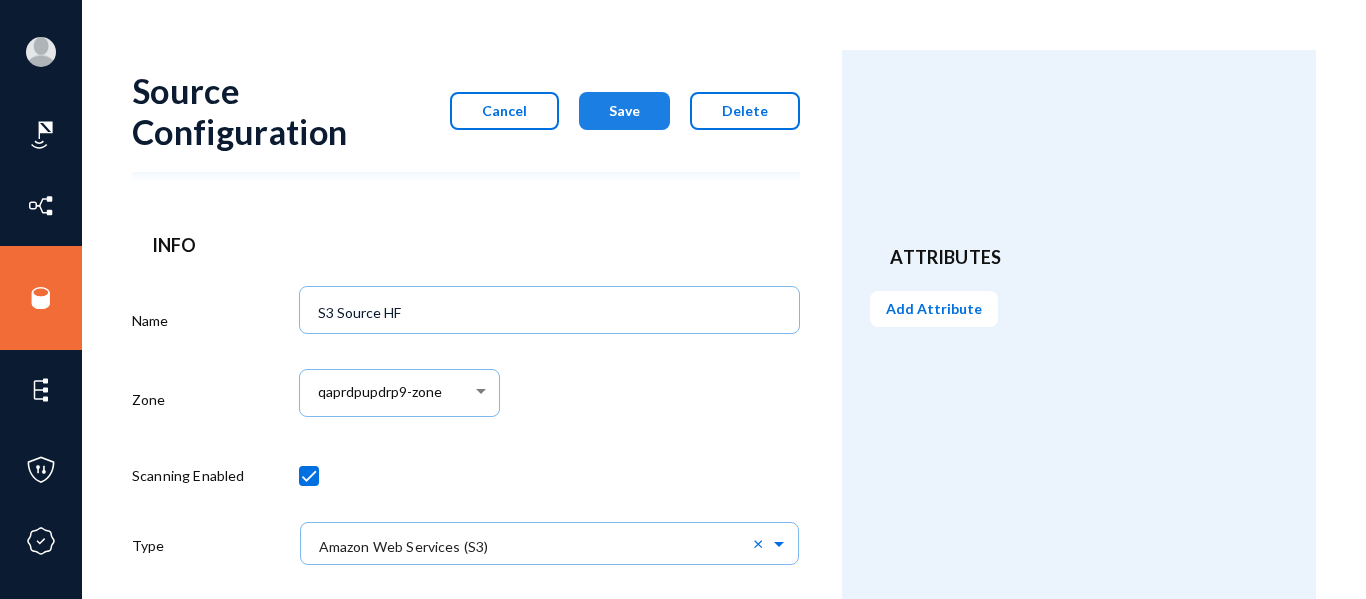 click on "Save" 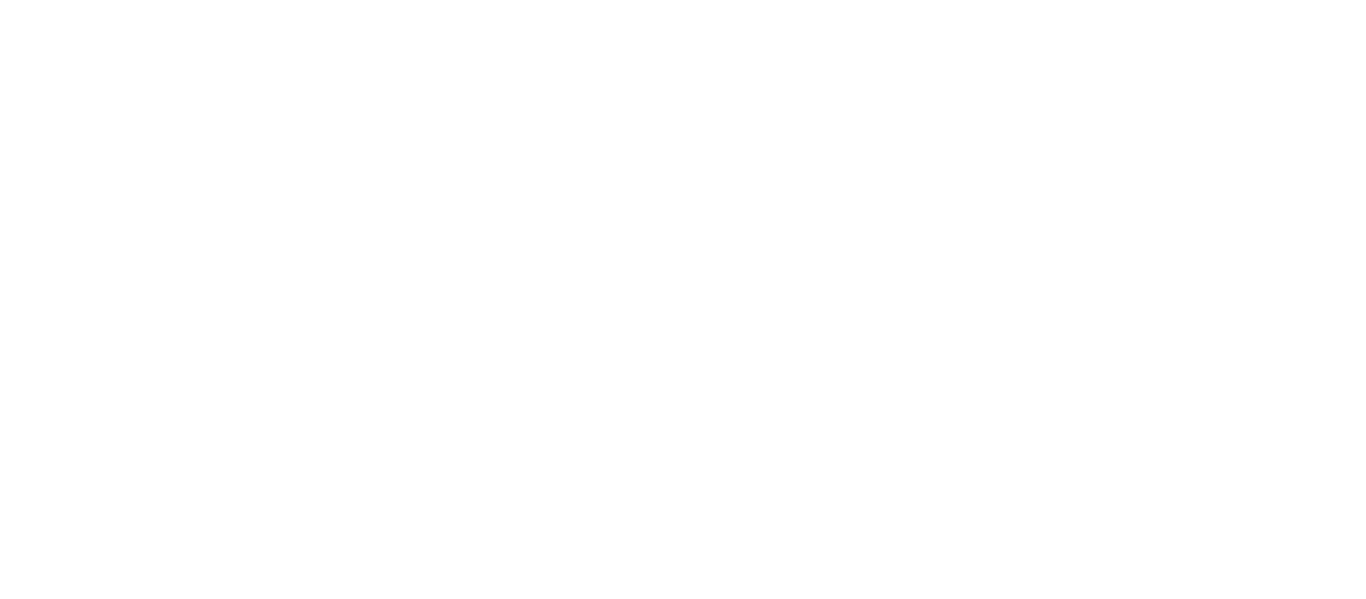 scroll, scrollTop: 0, scrollLeft: 0, axis: both 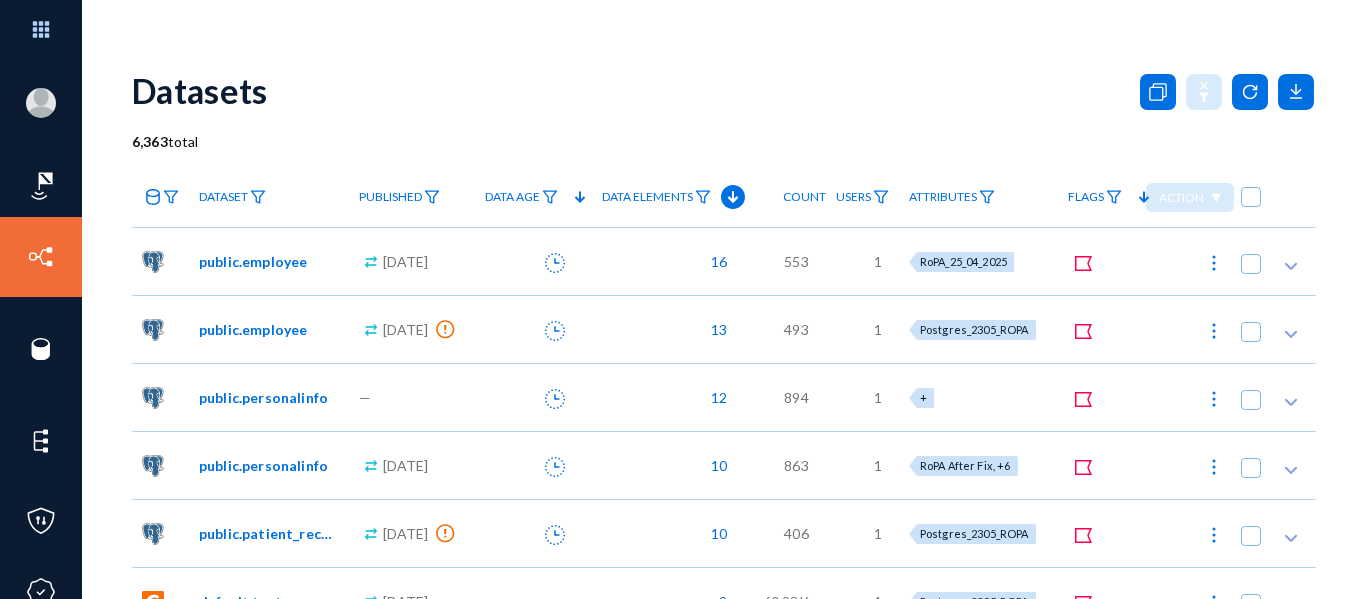 click on "Sensors" at bounding box center [96, 348] 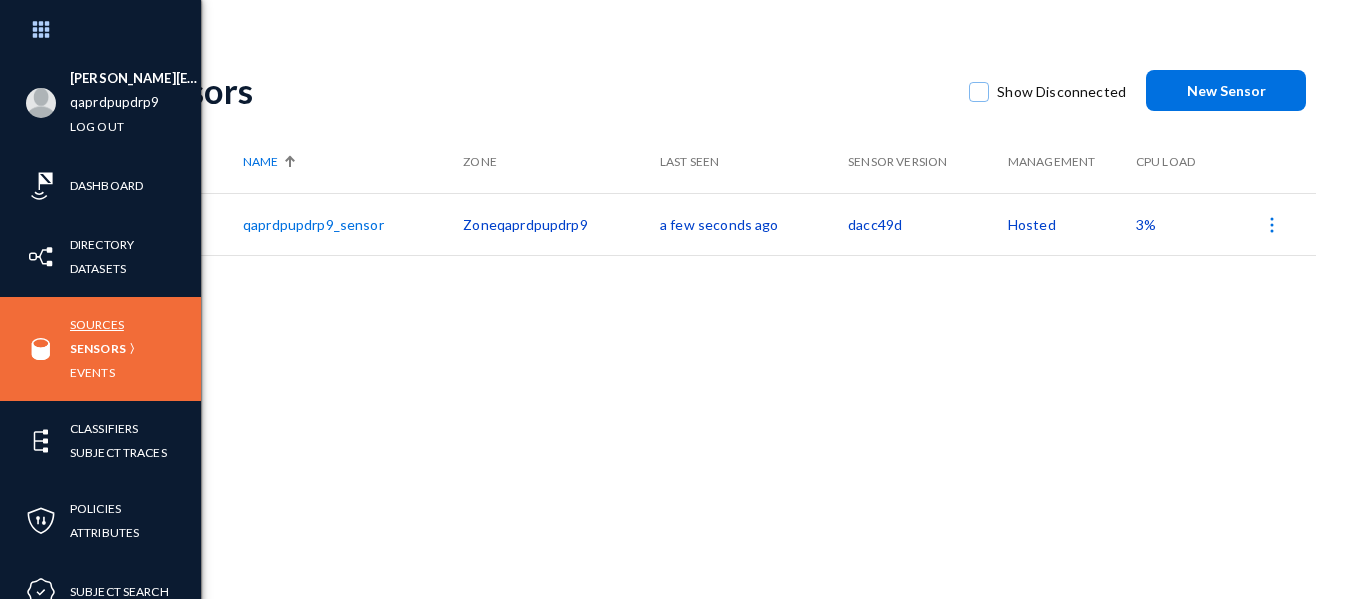 click on "Sources" at bounding box center [97, 324] 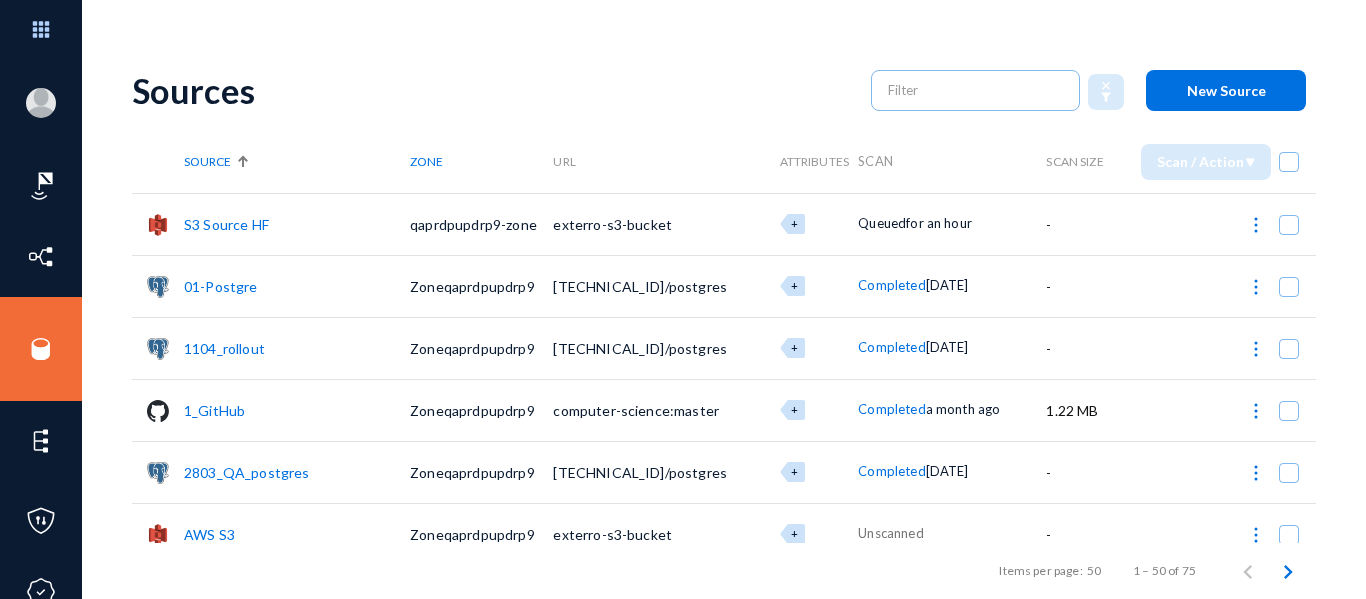click on "S3 Source HF" 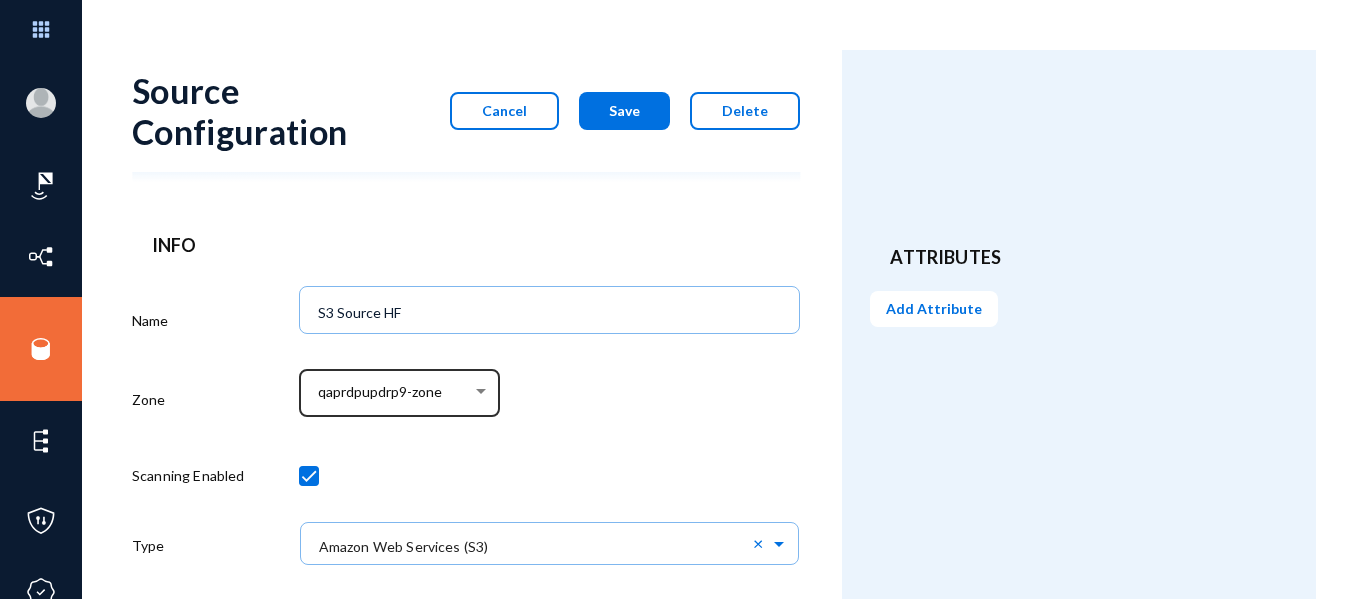 click on "qaprdpupdrp9-zone" at bounding box center (395, 393) 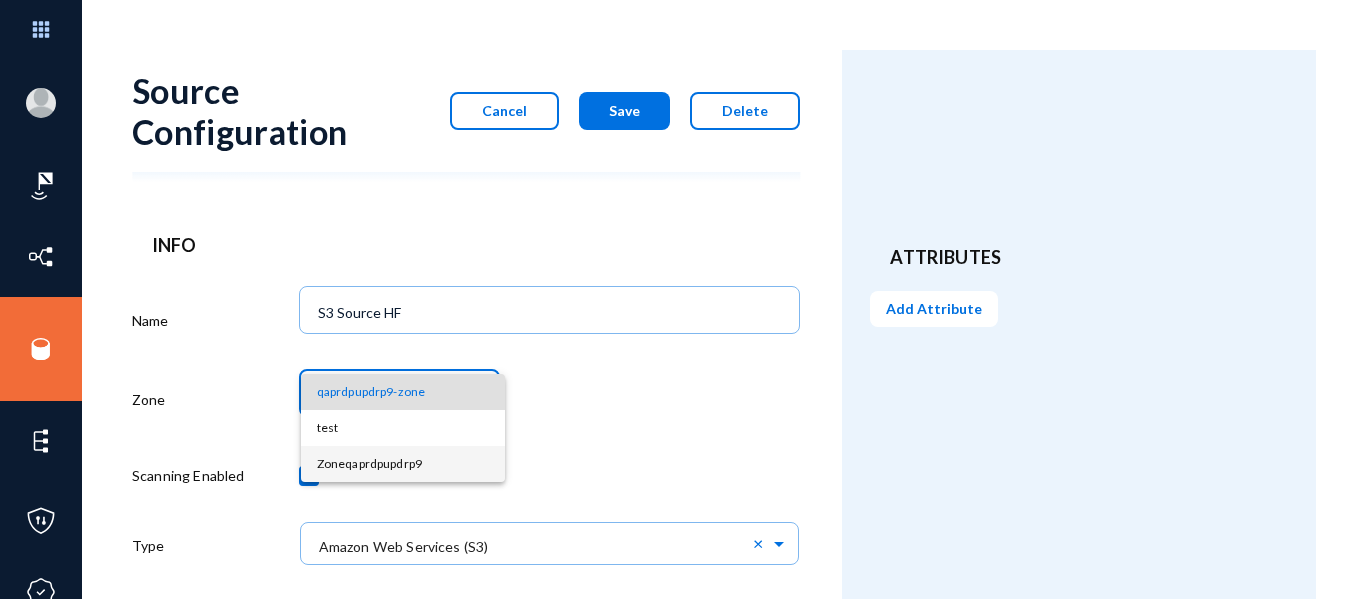 click on "Zoneqaprdpupdrp9" at bounding box center (403, 464) 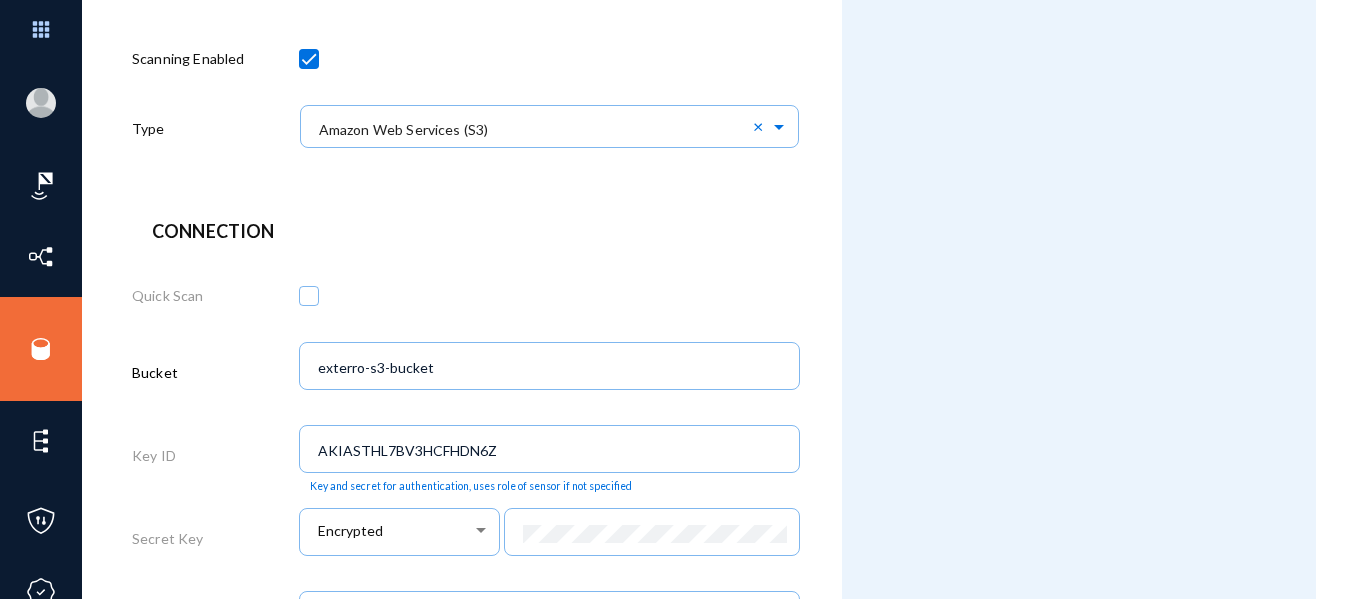 scroll, scrollTop: 684, scrollLeft: 0, axis: vertical 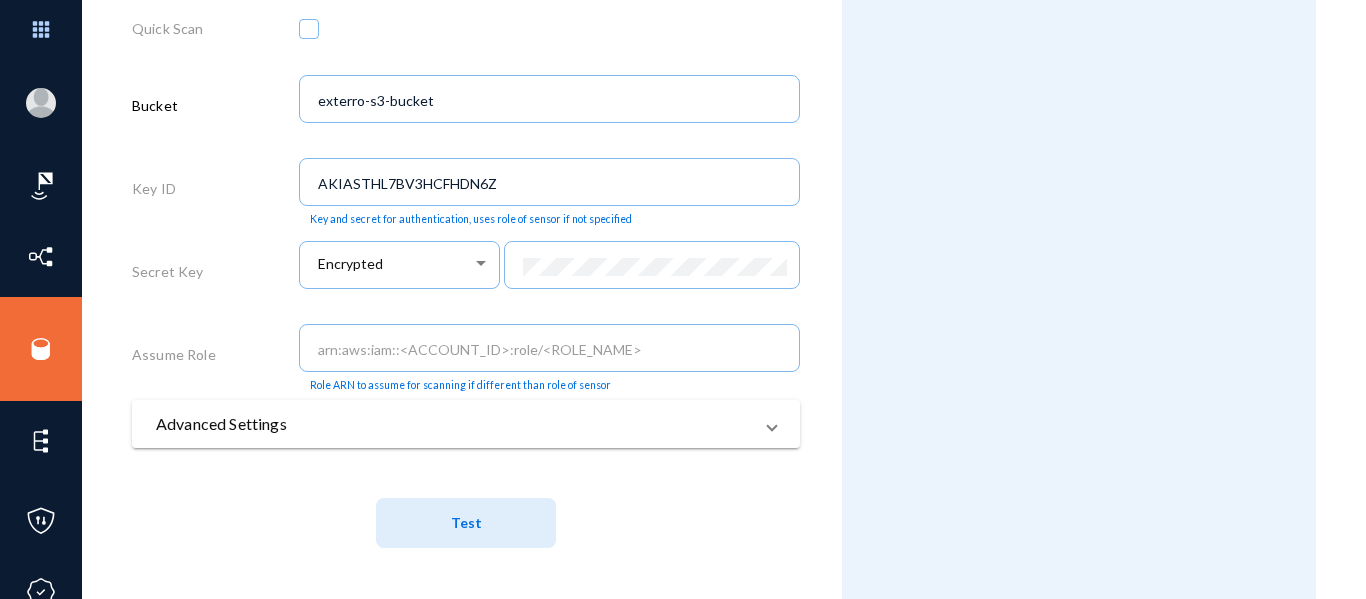 click on "Test" 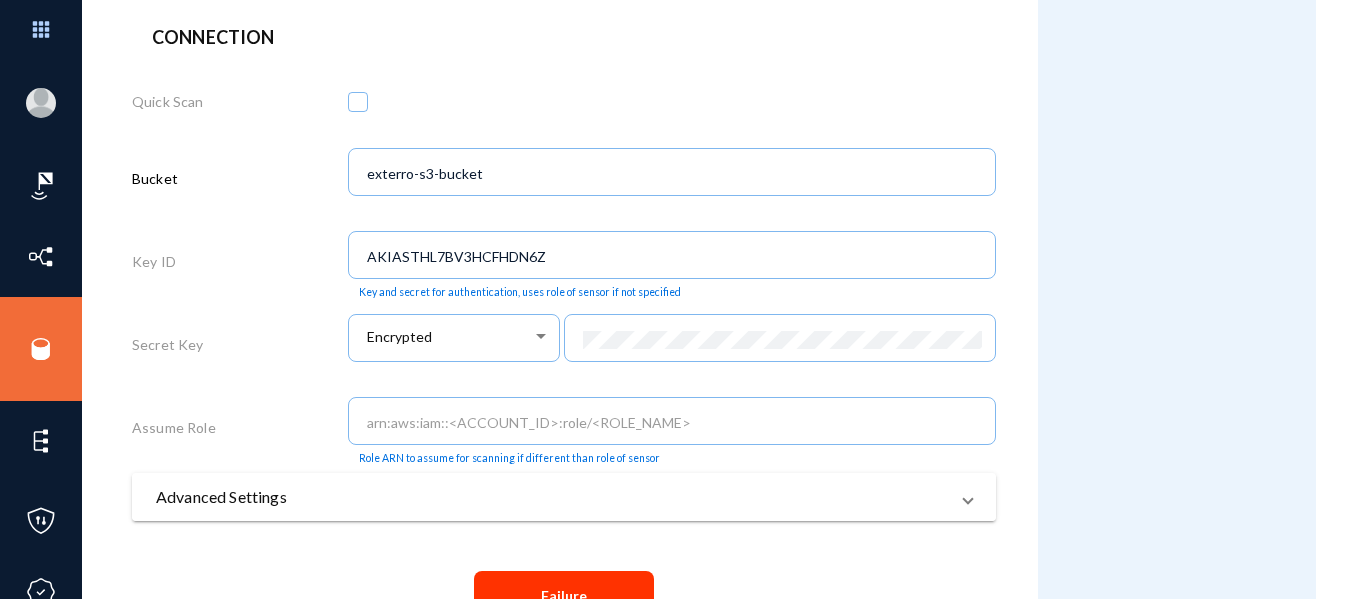 scroll, scrollTop: 664, scrollLeft: 0, axis: vertical 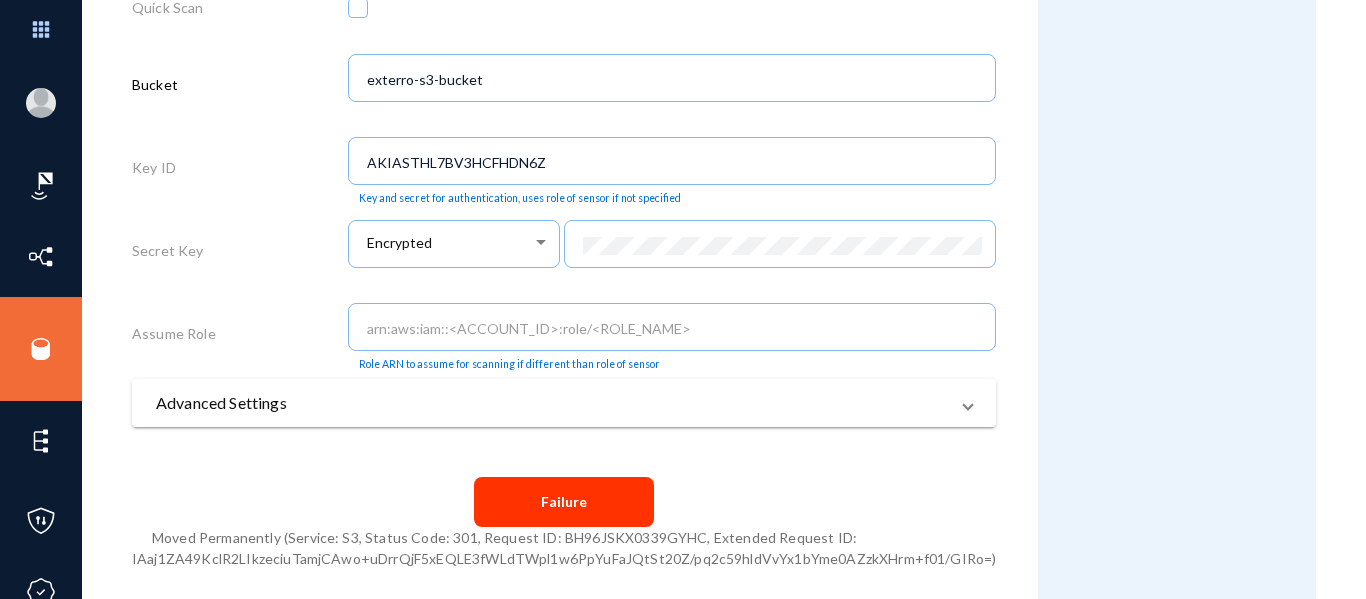 click on "Advanced Settings" at bounding box center [552, 403] 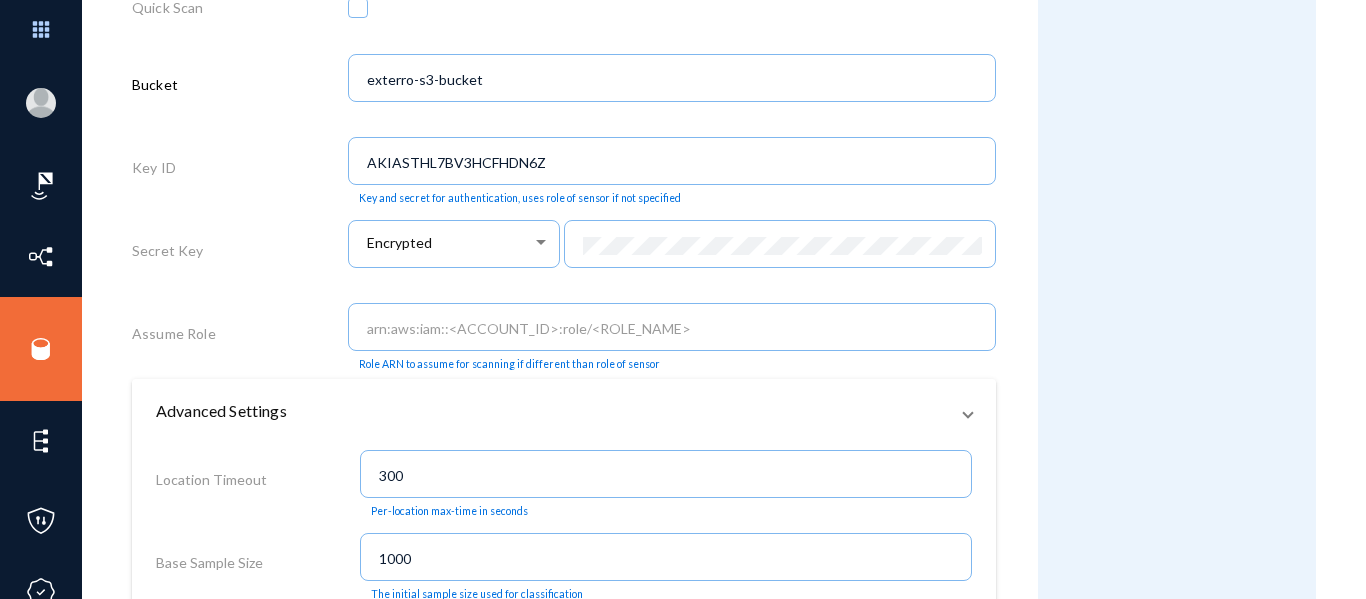 click on "Advanced Settings" at bounding box center (564, 411) 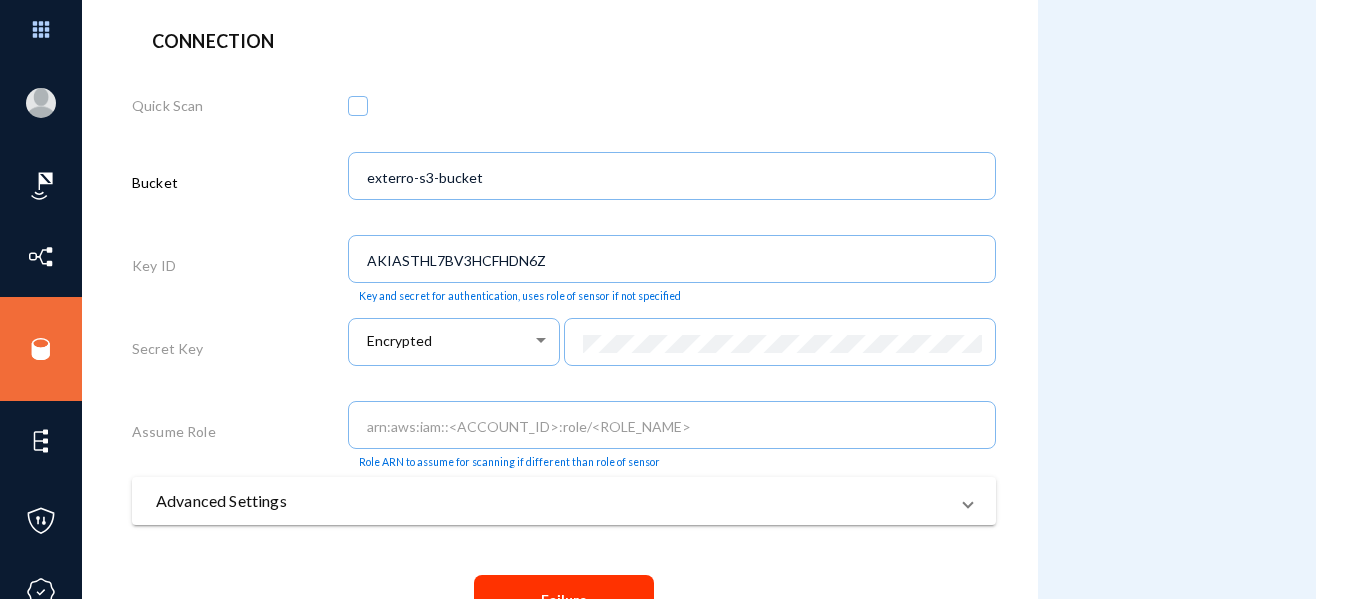 scroll, scrollTop: 566, scrollLeft: 0, axis: vertical 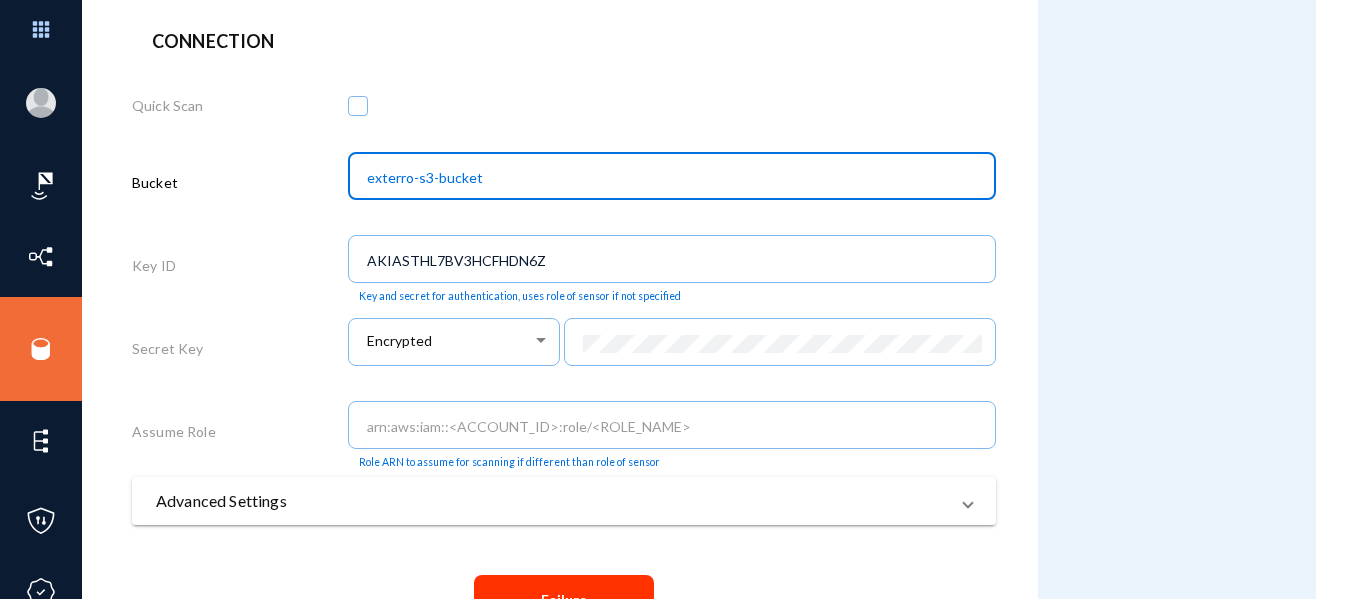 click on "exterro-s3-bucket" at bounding box center (676, 178) 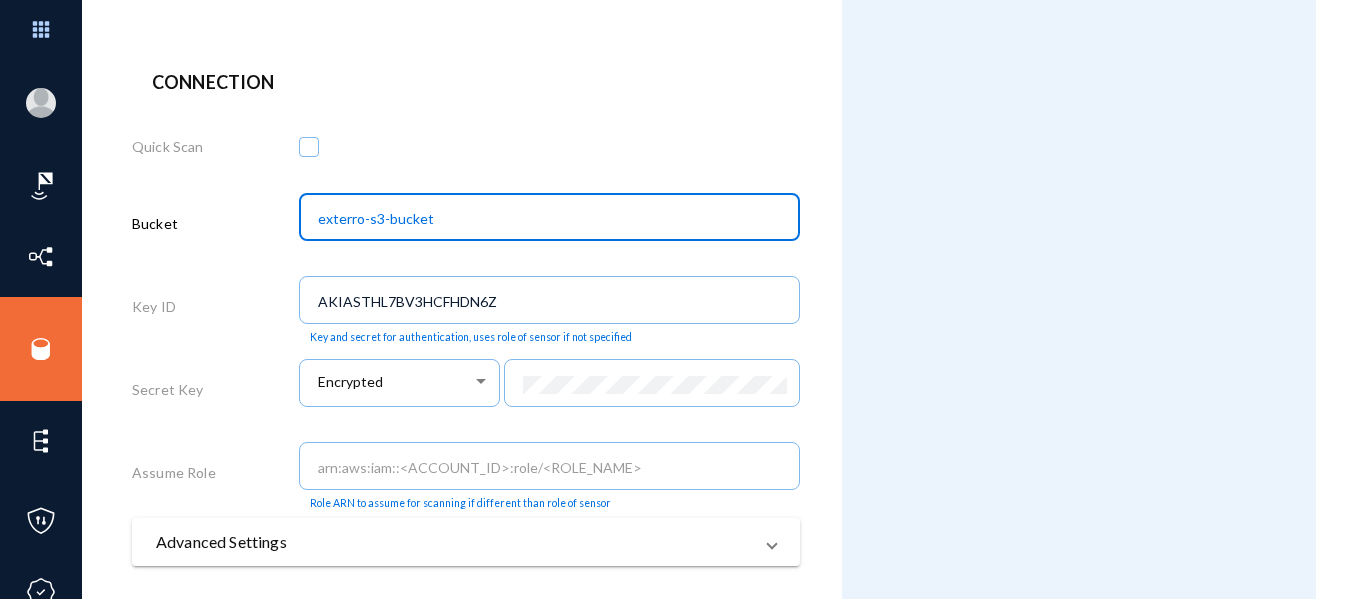 type on "exterro-s3-bucket" 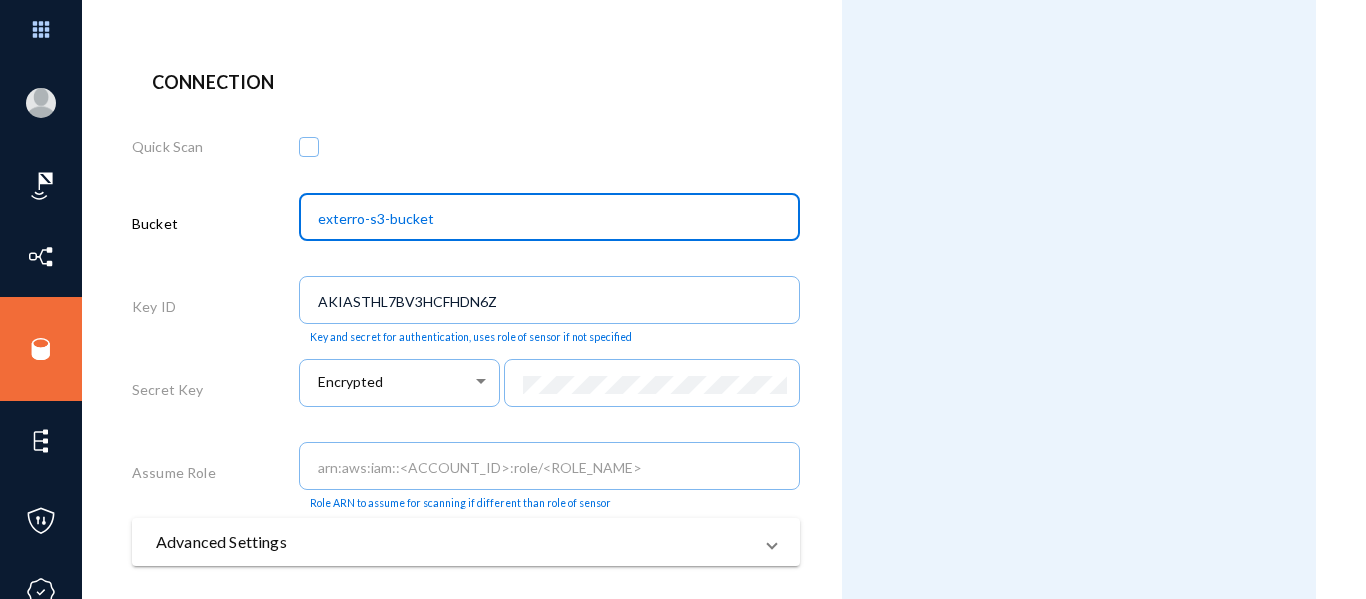 scroll, scrollTop: 684, scrollLeft: 0, axis: vertical 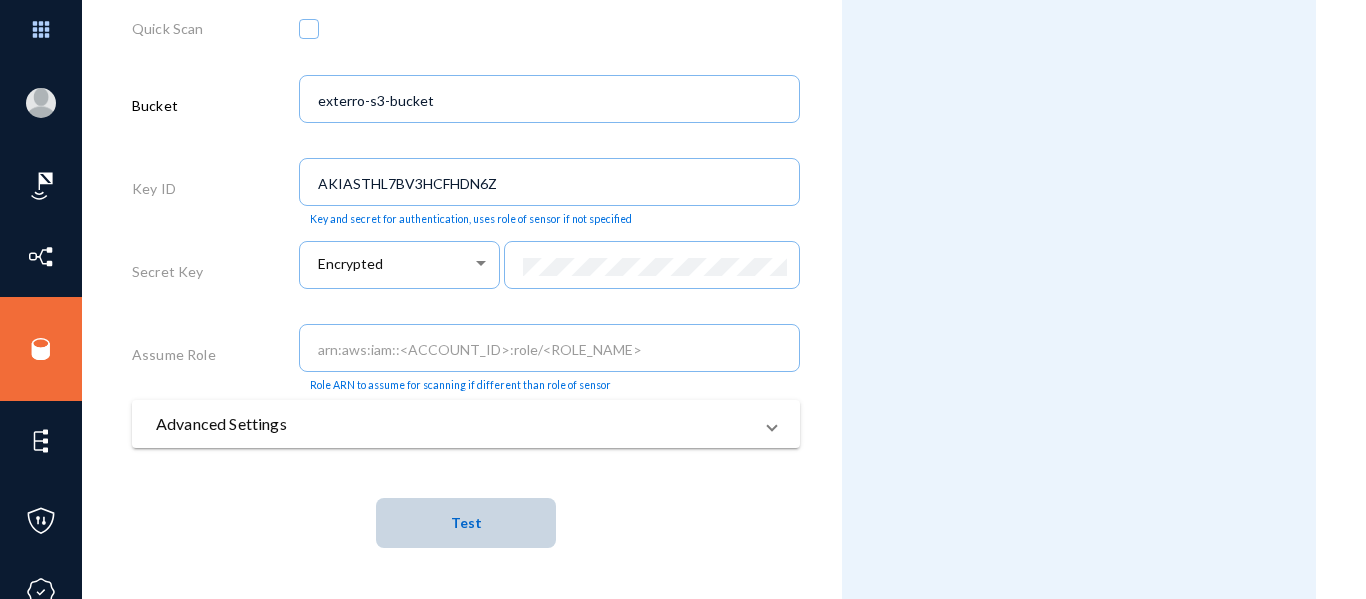 click on "Test" 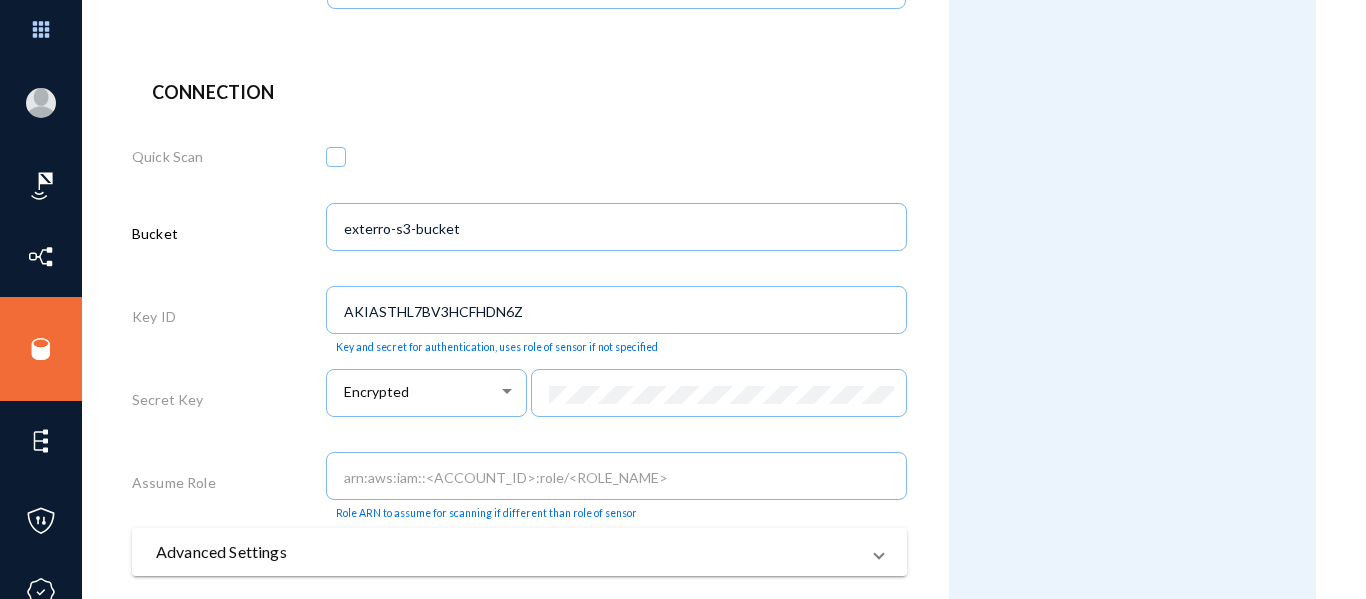 scroll, scrollTop: 514, scrollLeft: 0, axis: vertical 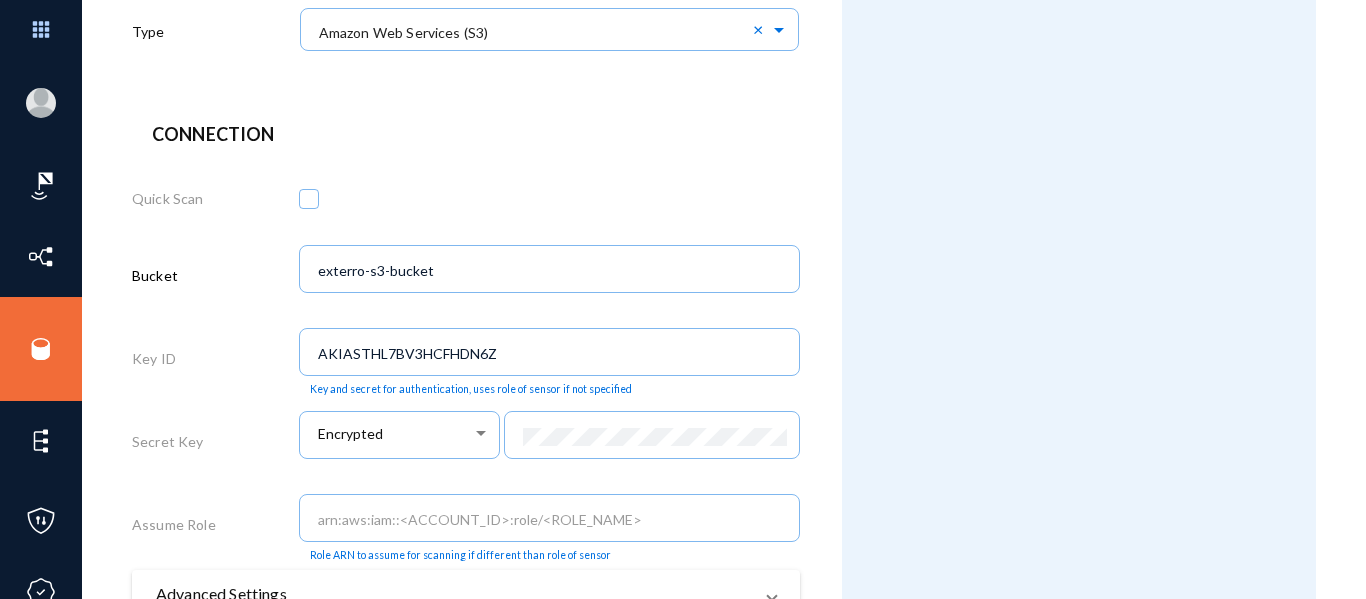 click on "exterro-s3-bucket" 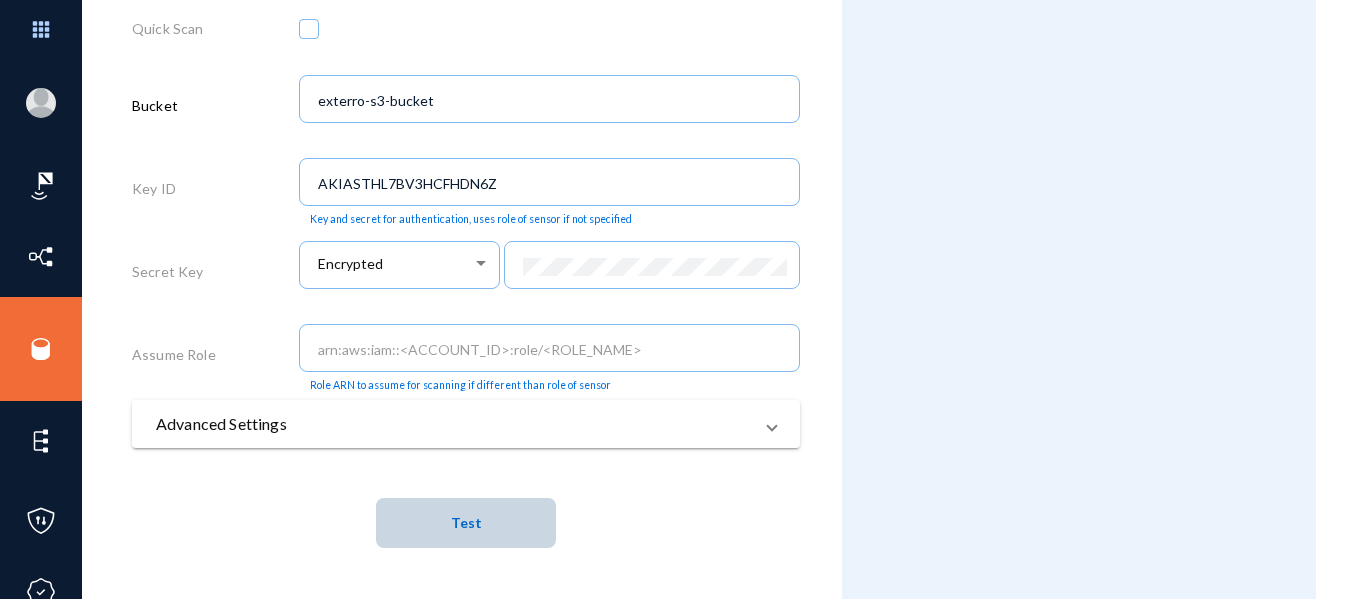 click on "Test" 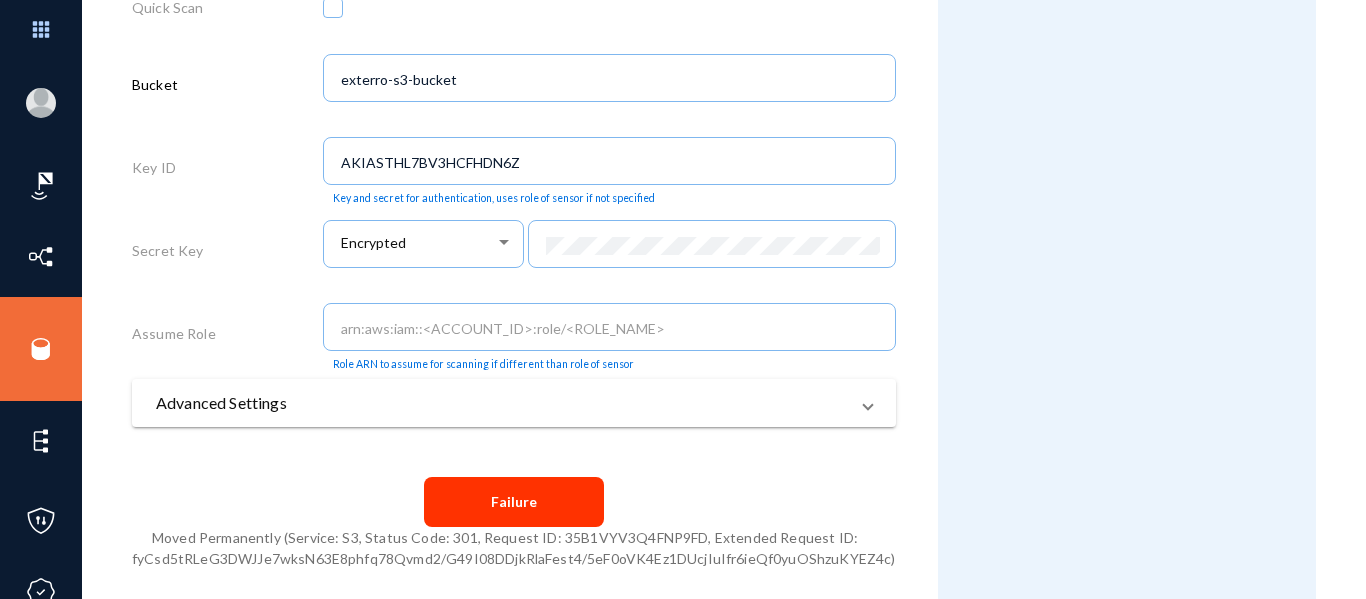 scroll, scrollTop: 664, scrollLeft: 0, axis: vertical 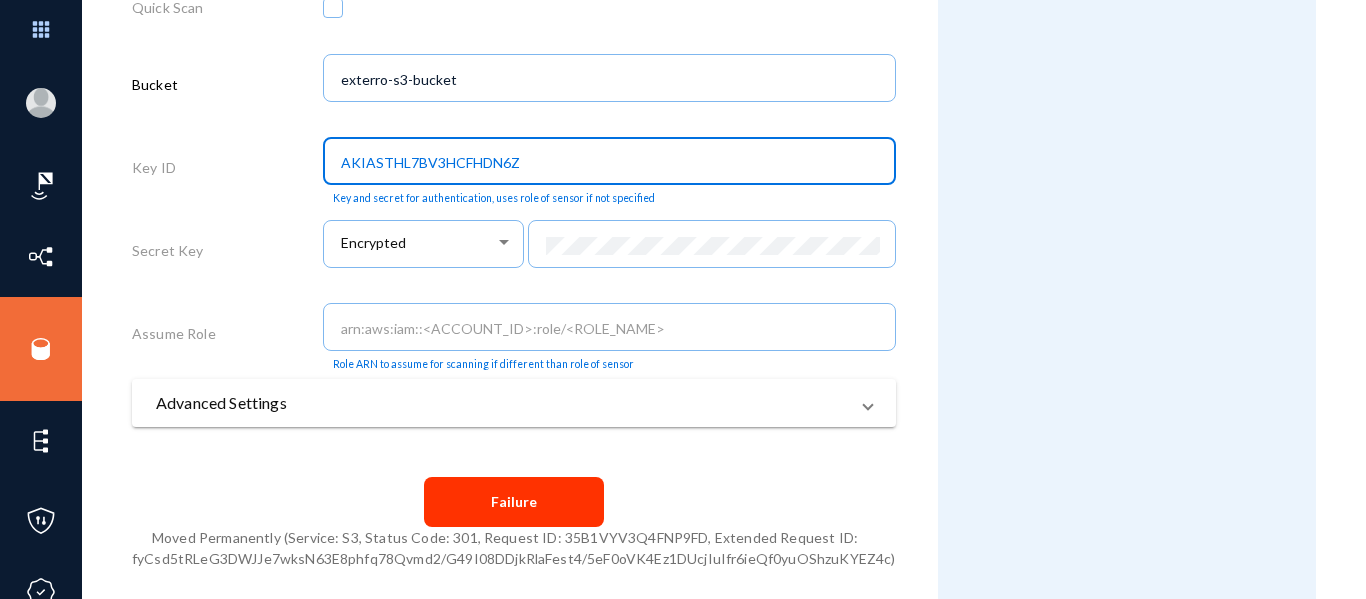 click on "AKIASTHL7BV3HCFHDN6Z" at bounding box center [613, 163] 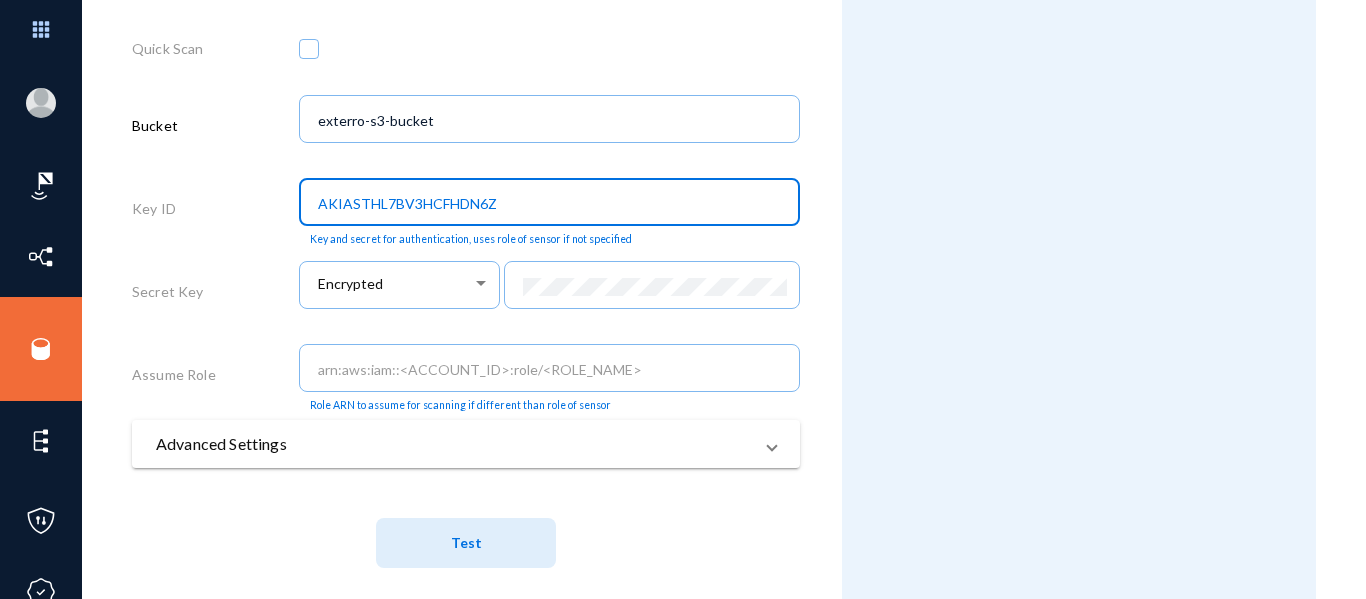 type on "AKIASTHL7BV3HCFHDN6Z" 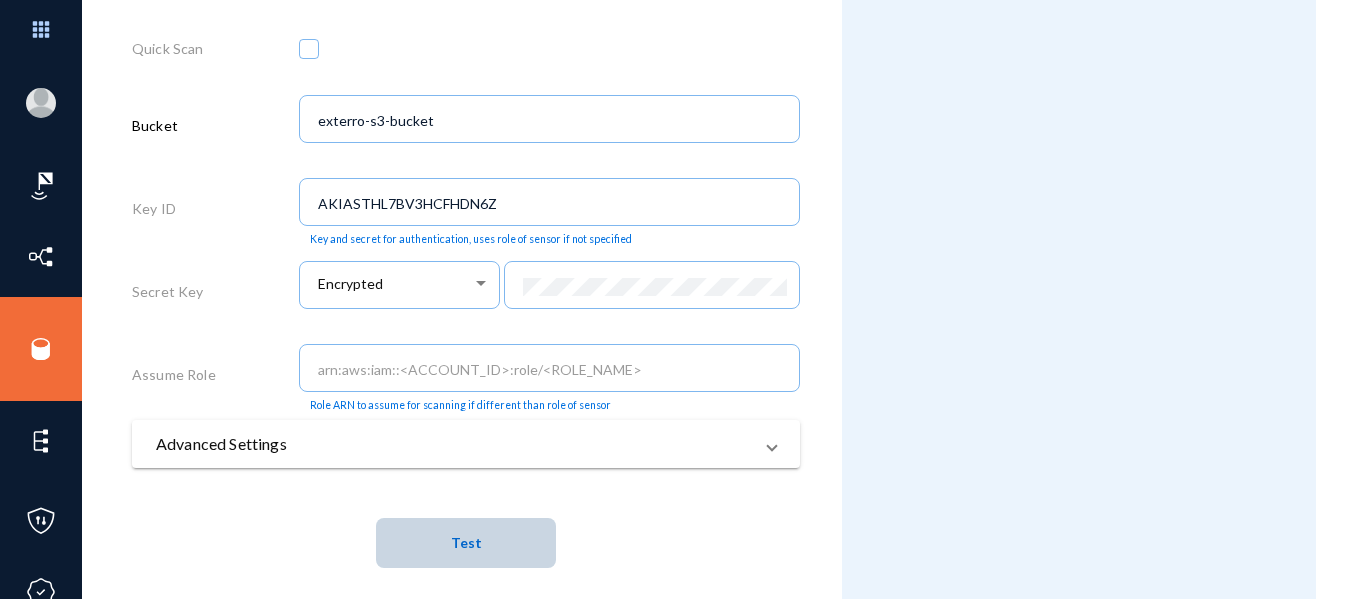 click on "Test" 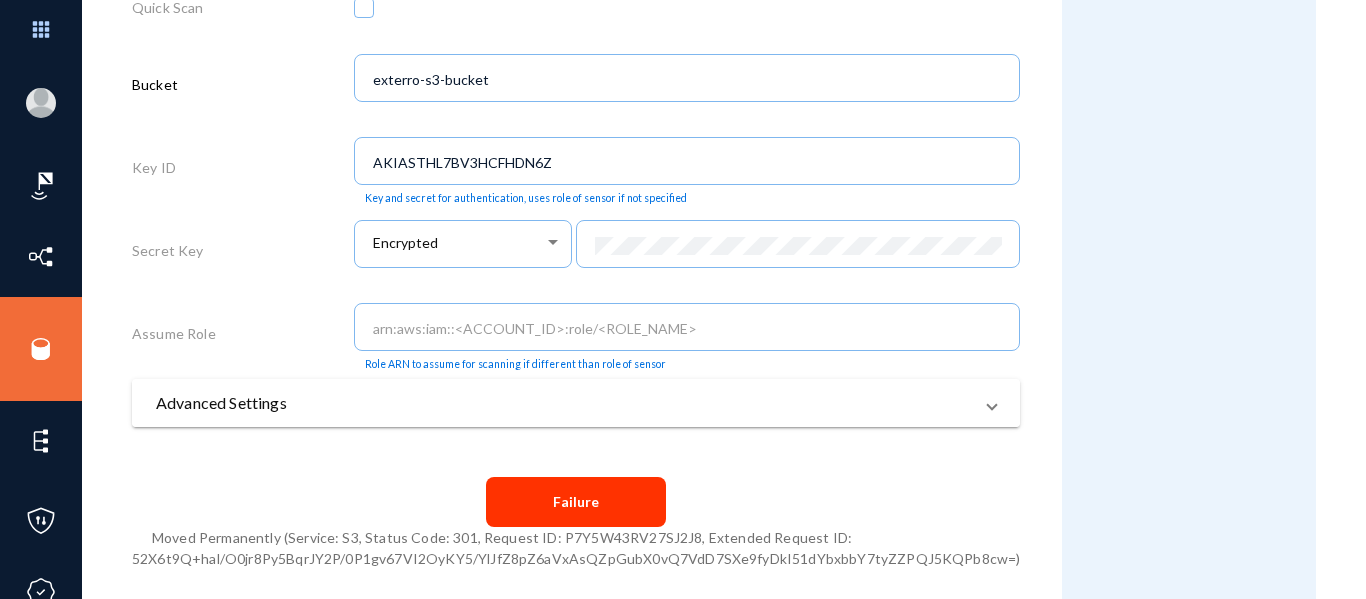 click on "Advanced Settings" at bounding box center [564, 403] 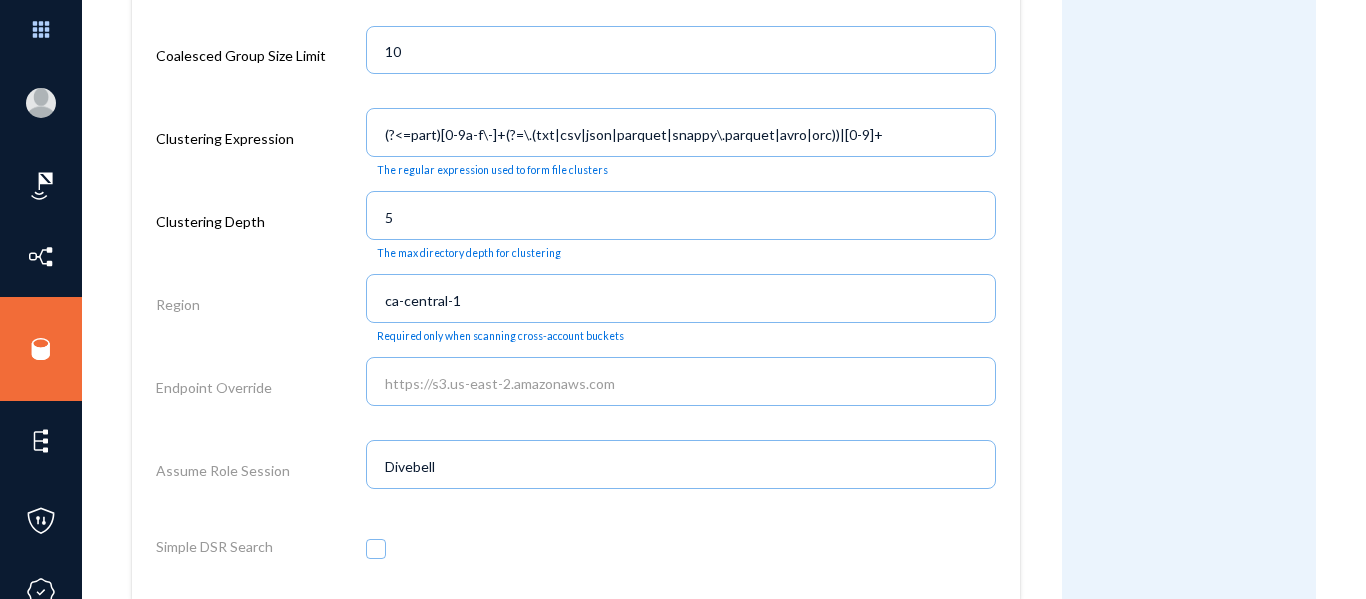 scroll, scrollTop: 2339, scrollLeft: 0, axis: vertical 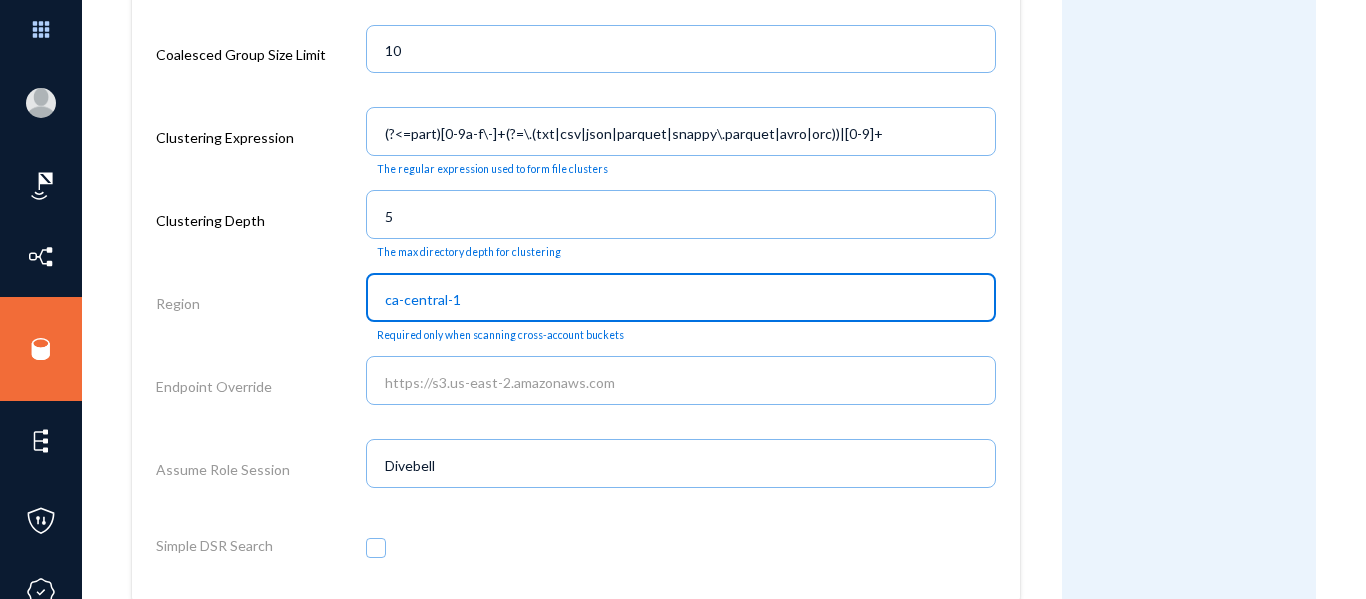 drag, startPoint x: 480, startPoint y: 300, endPoint x: 285, endPoint y: 280, distance: 196.02296 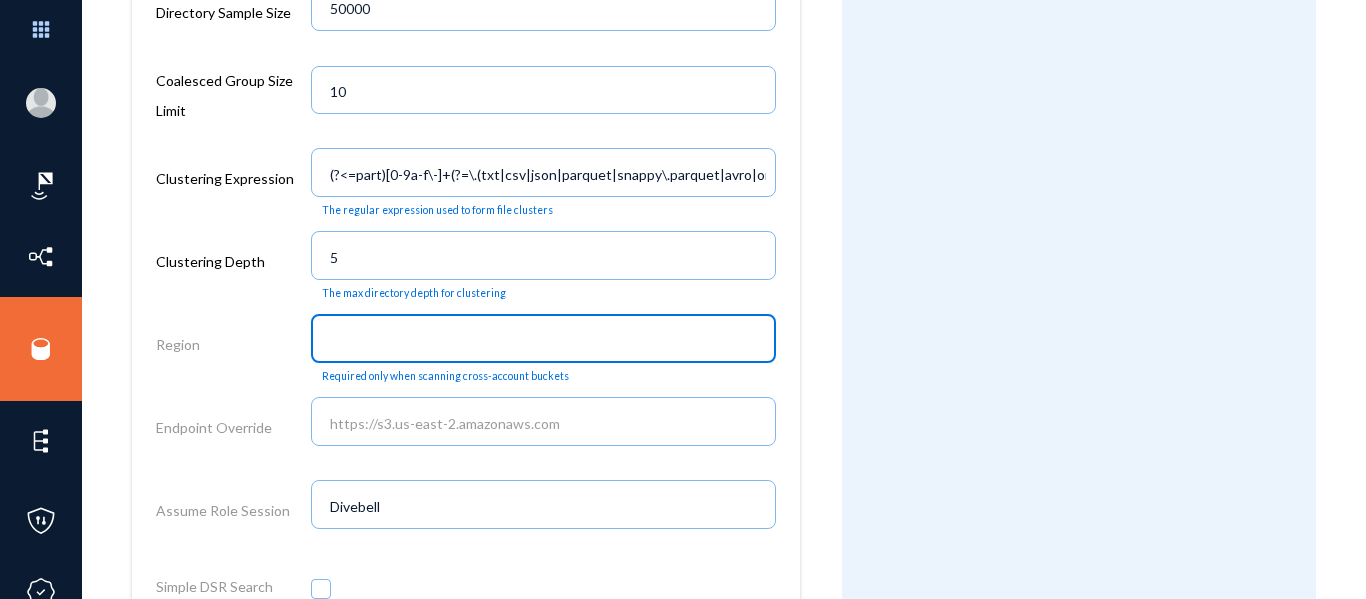 scroll, scrollTop: 2533, scrollLeft: 0, axis: vertical 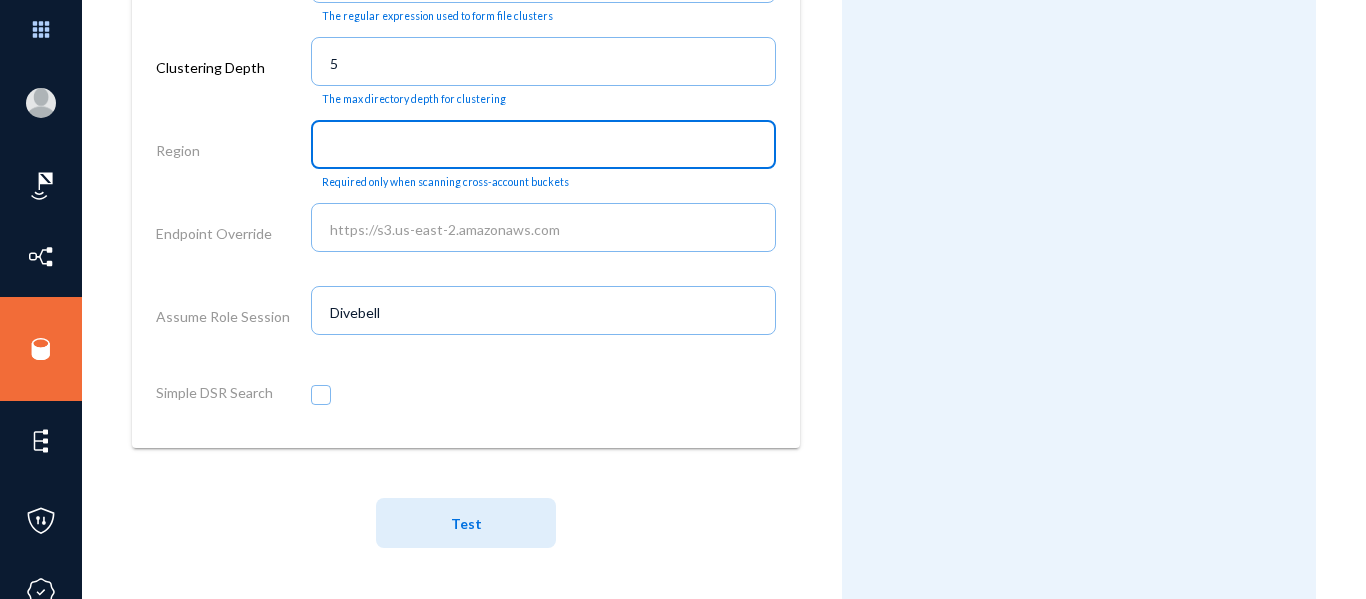 type 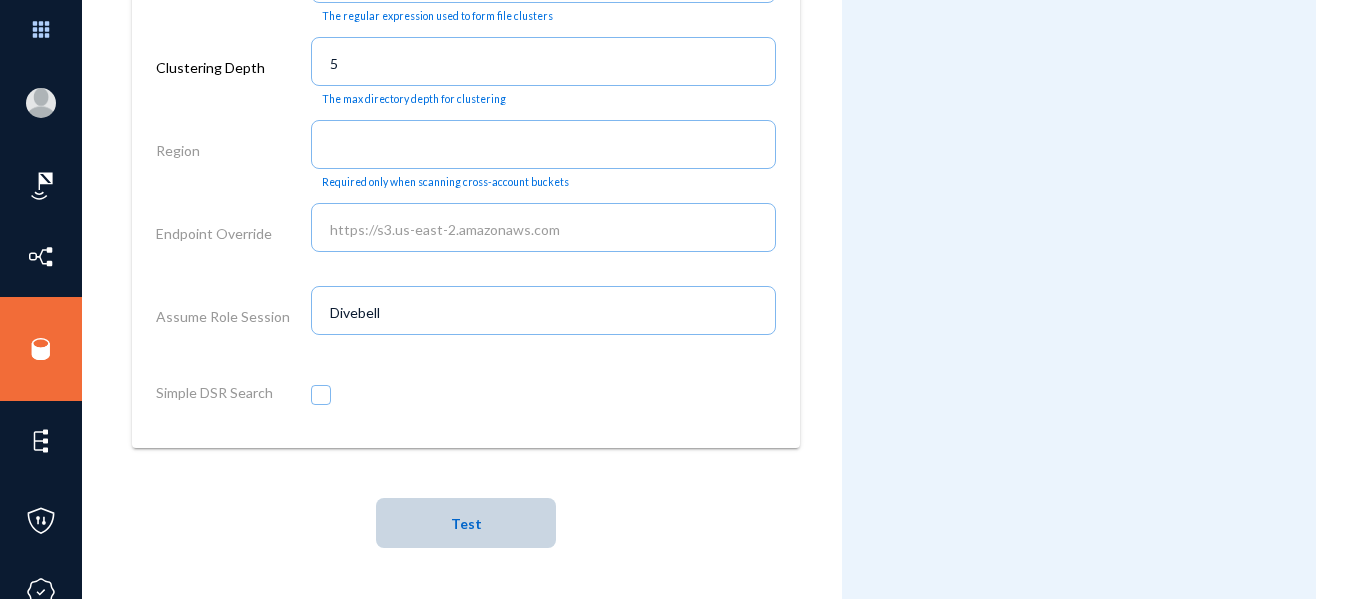 click on "Test" 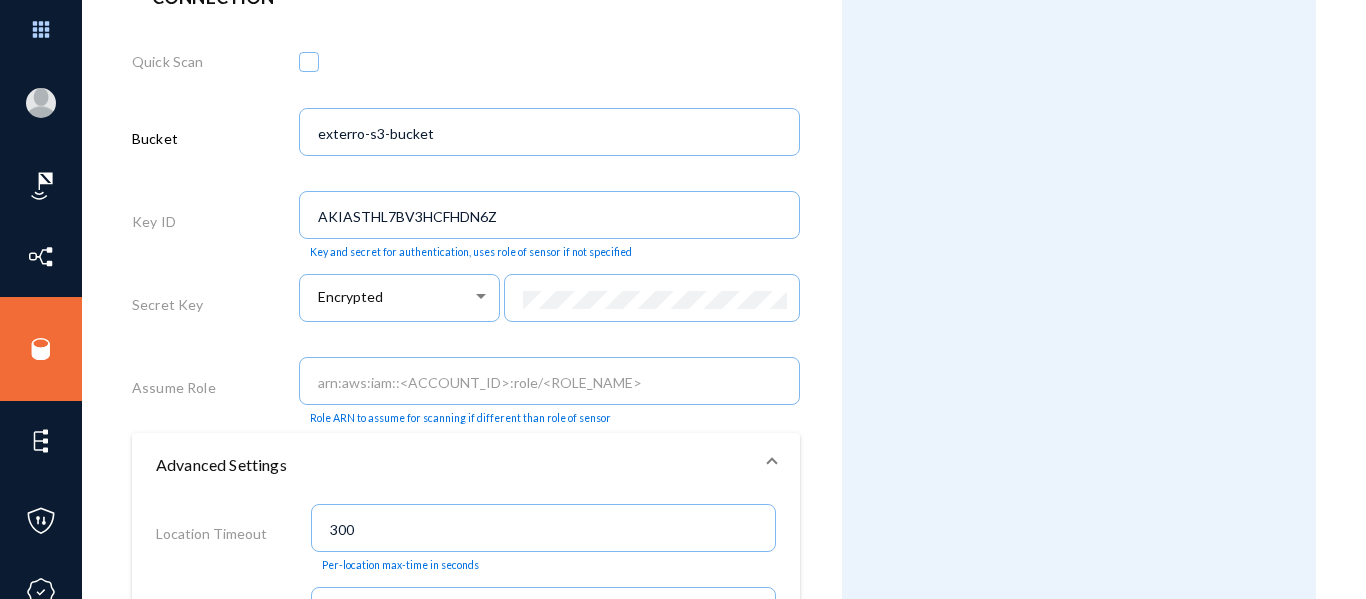 scroll, scrollTop: 0, scrollLeft: 0, axis: both 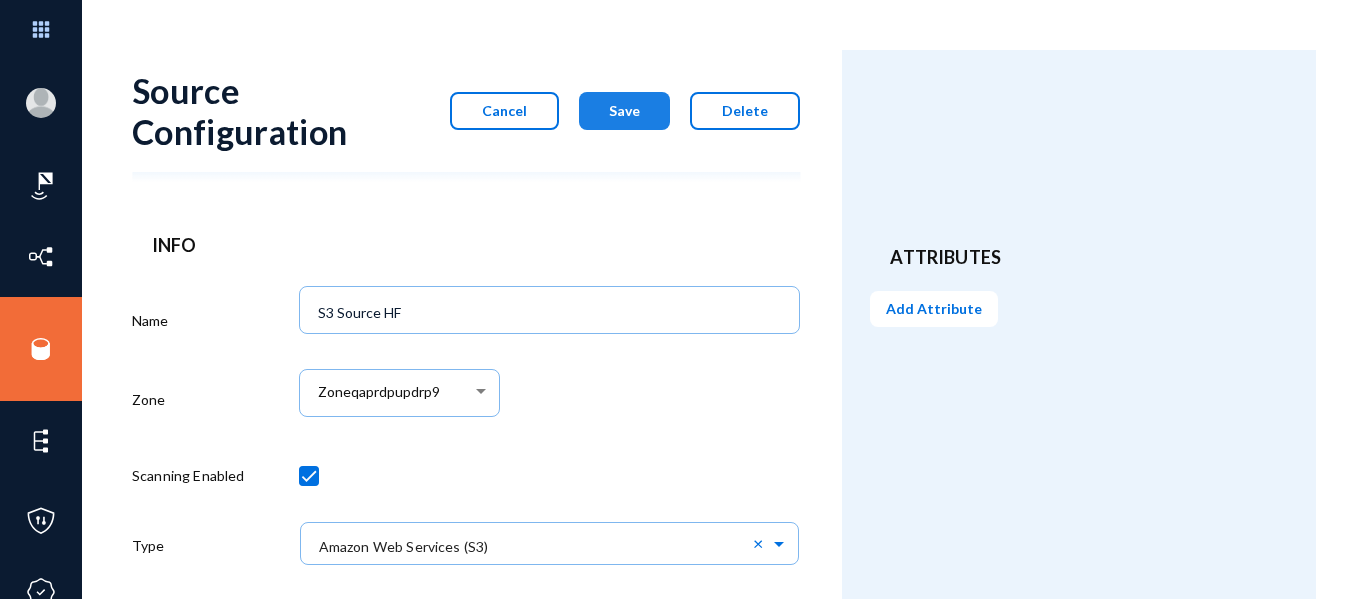 click on "Save" 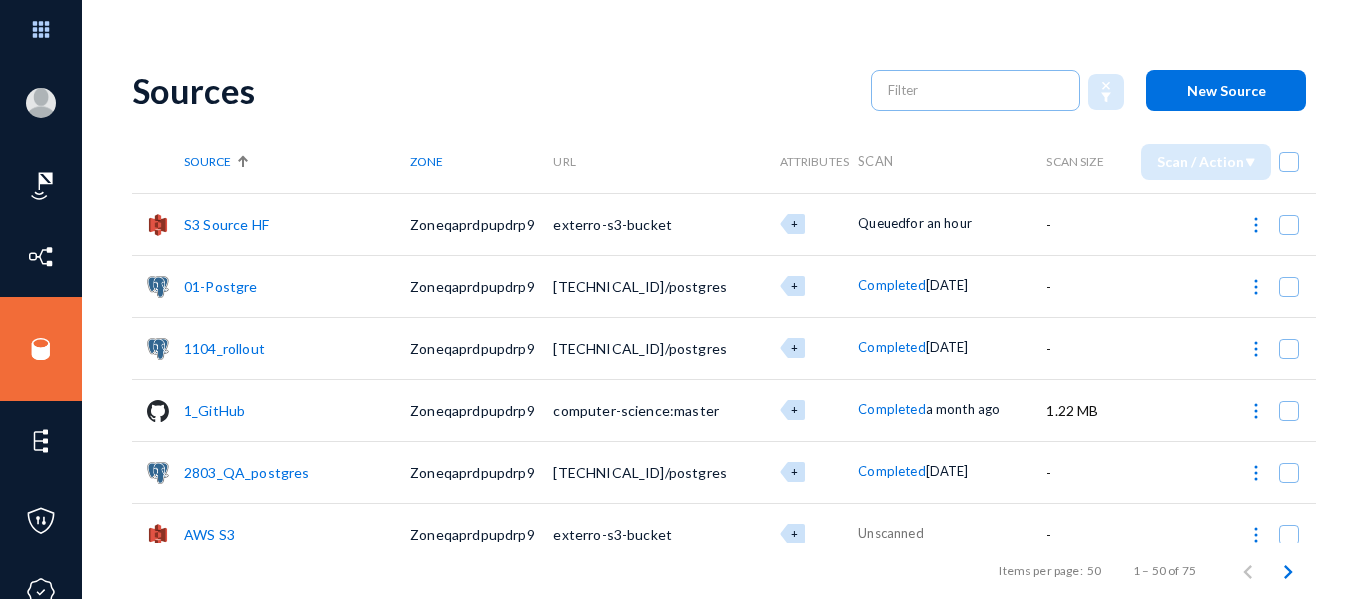 click 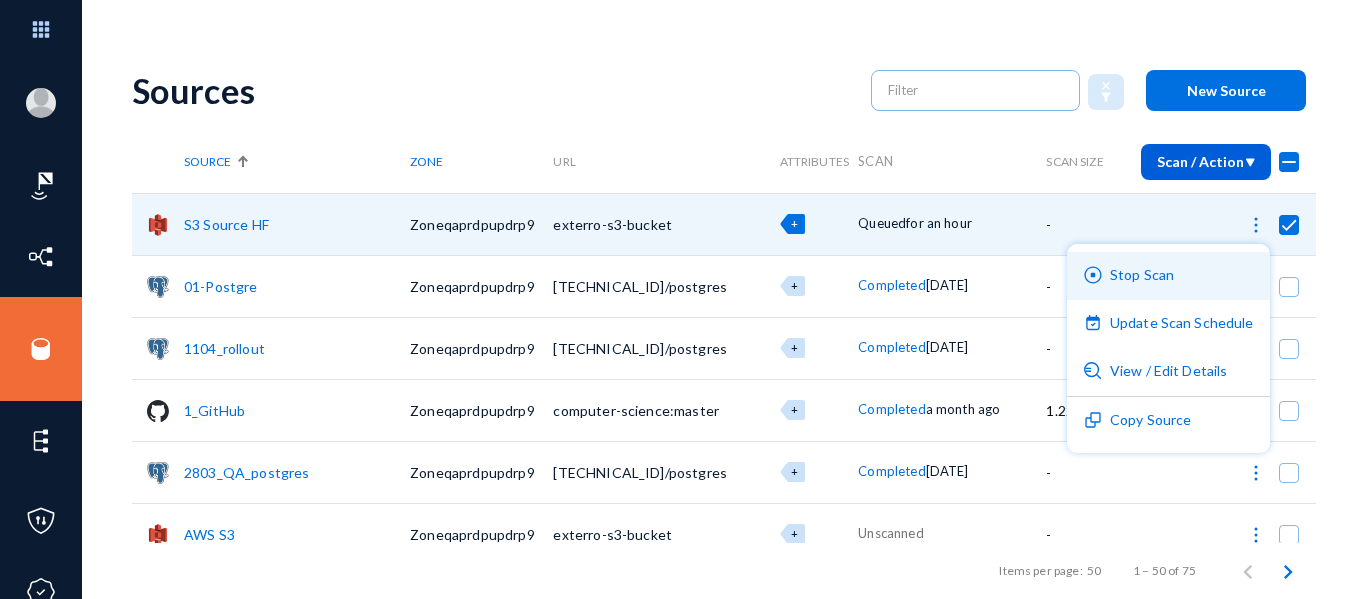 click on "Stop Scan" at bounding box center (1168, 276) 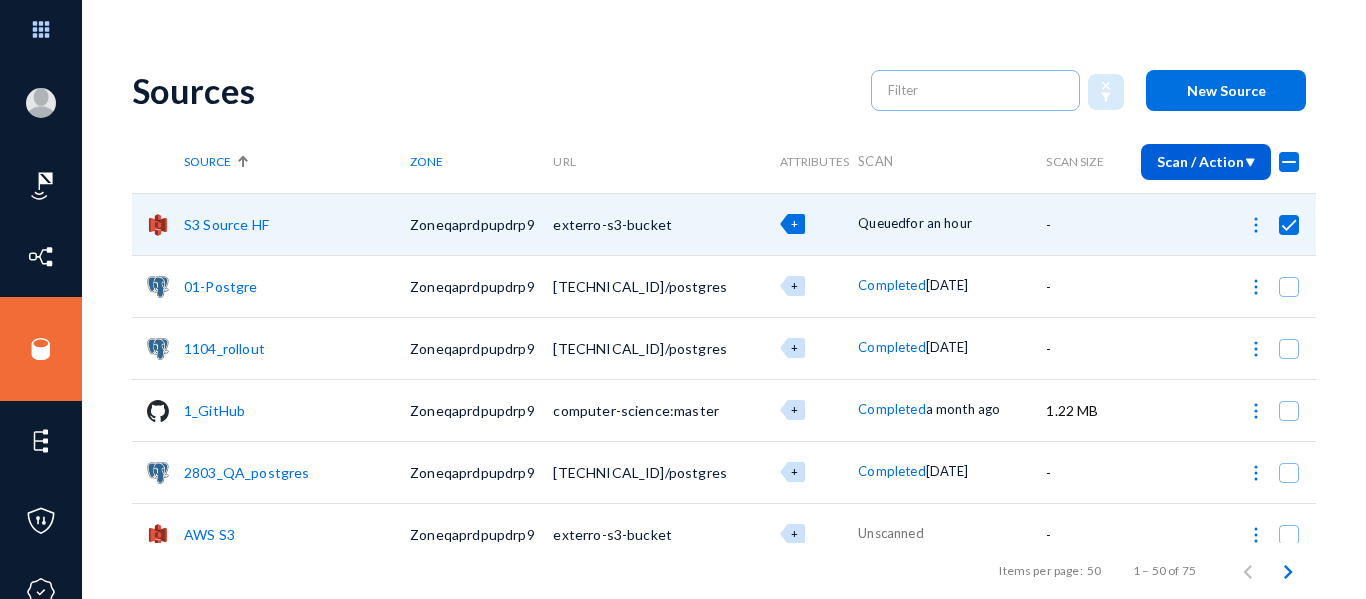 checkbox on "false" 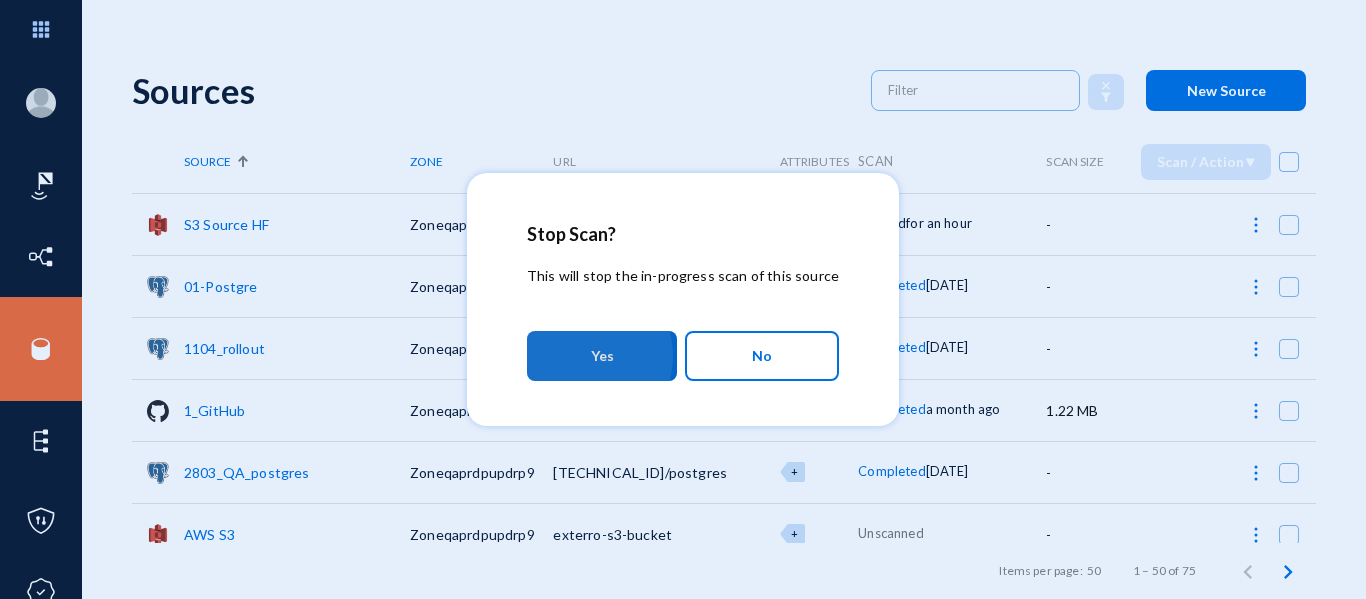click on "Yes" at bounding box center (602, 356) 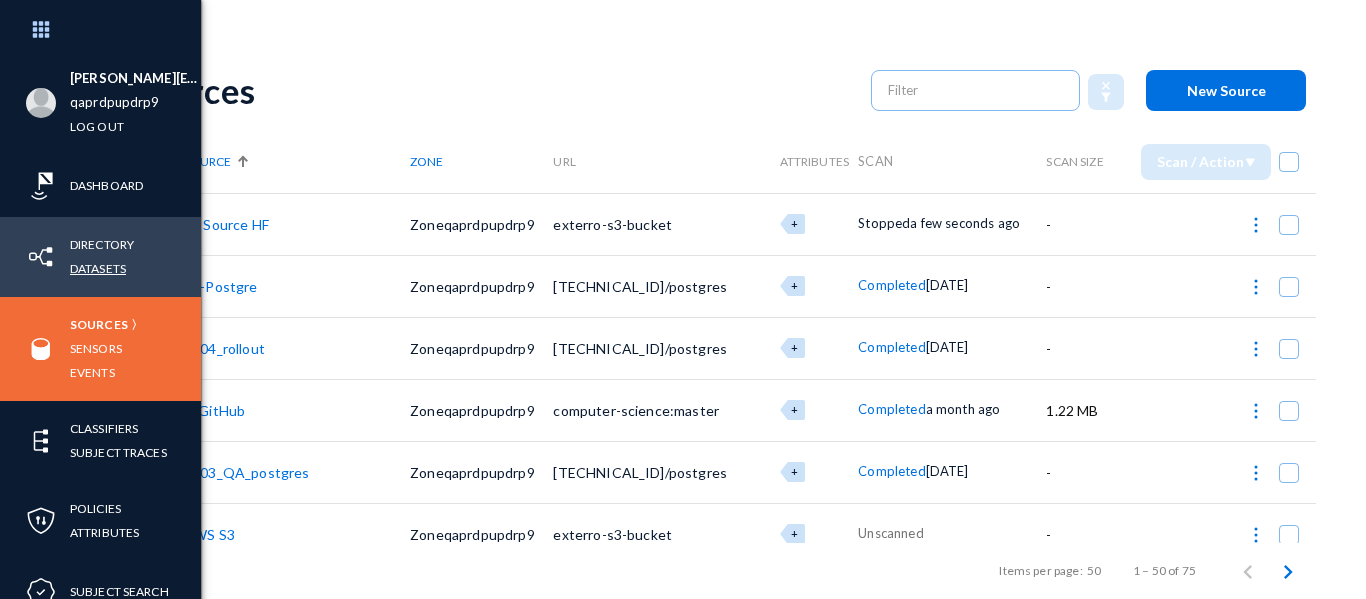 click on "Datasets" at bounding box center (98, 268) 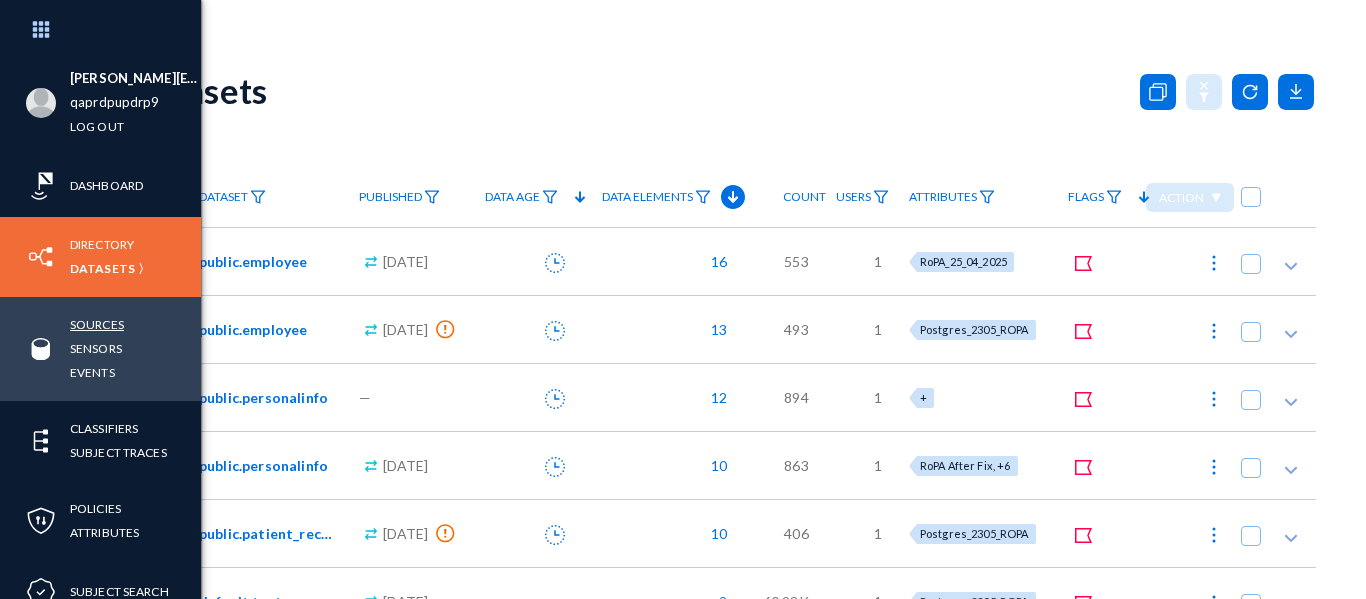 click on "Sources" at bounding box center [97, 324] 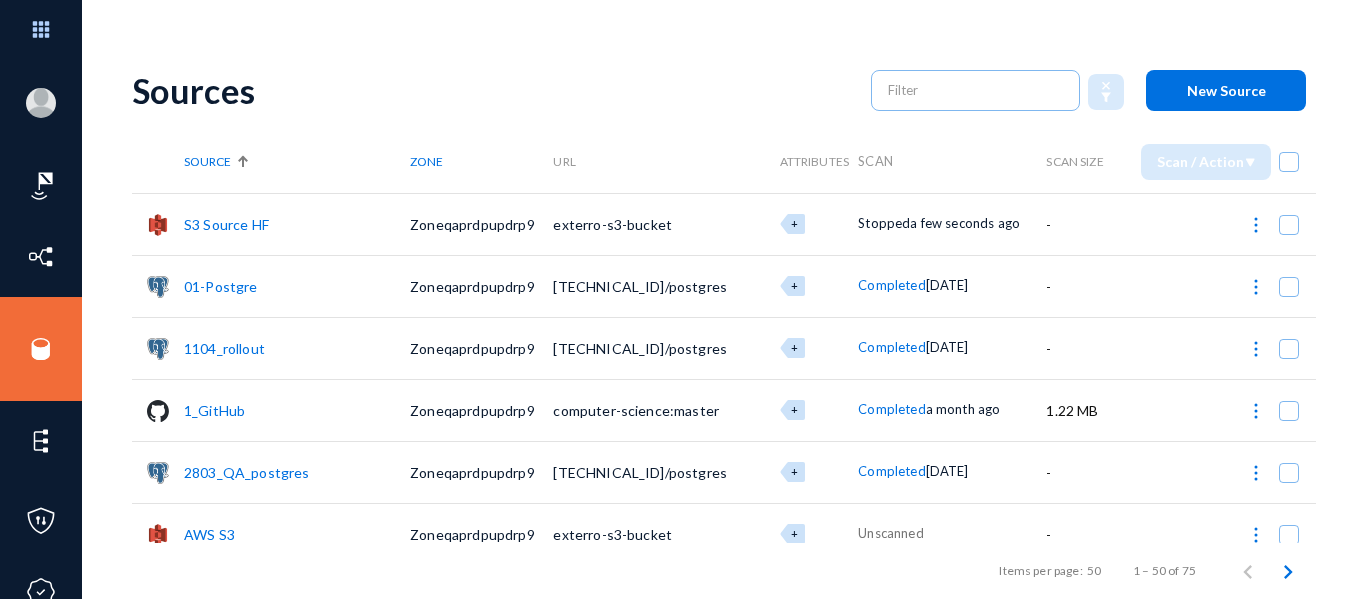 click 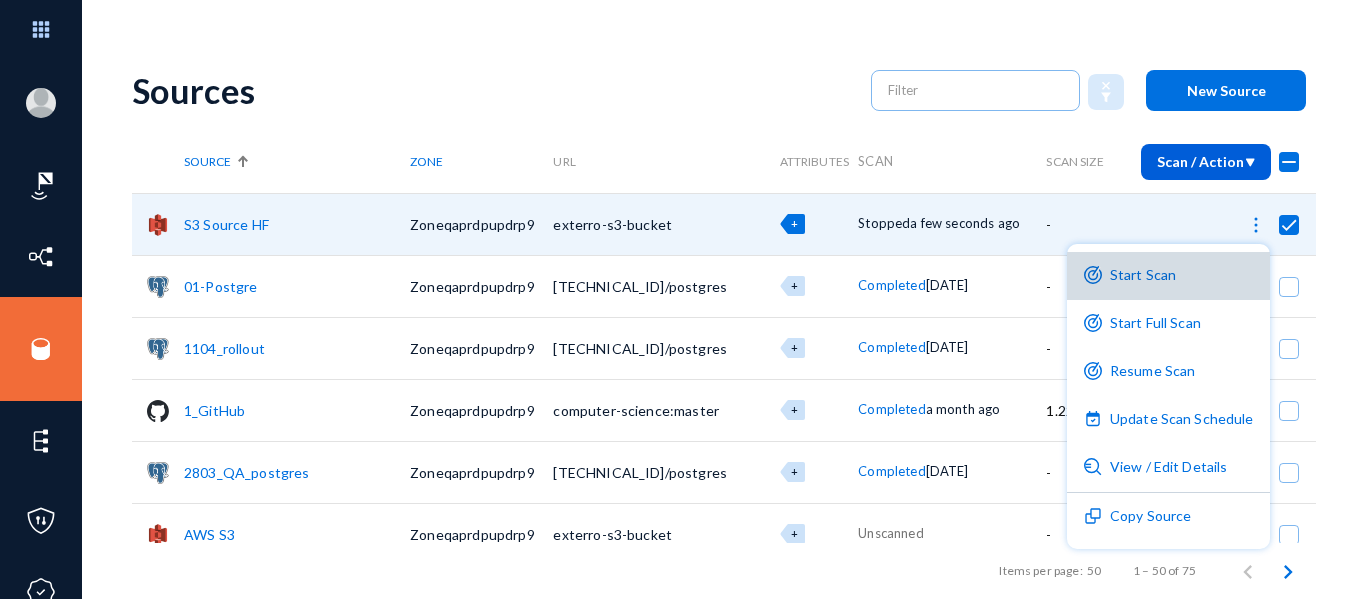 click on "Start Scan" at bounding box center [1168, 276] 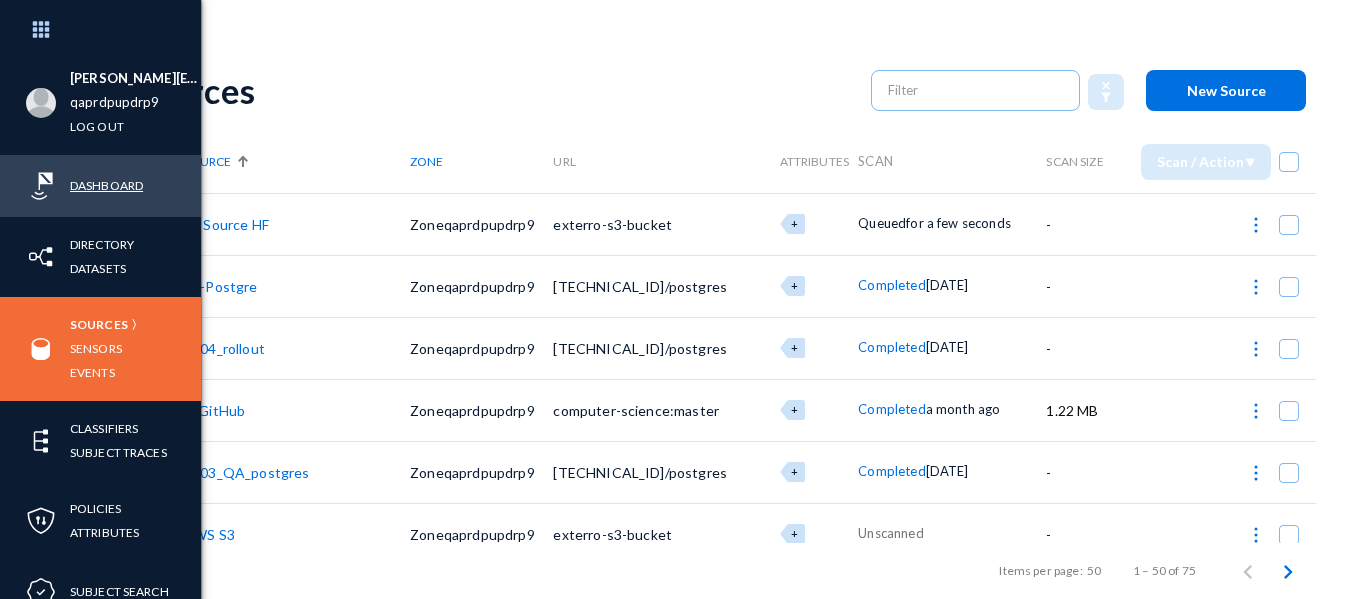 click on "Dashboard" at bounding box center [106, 185] 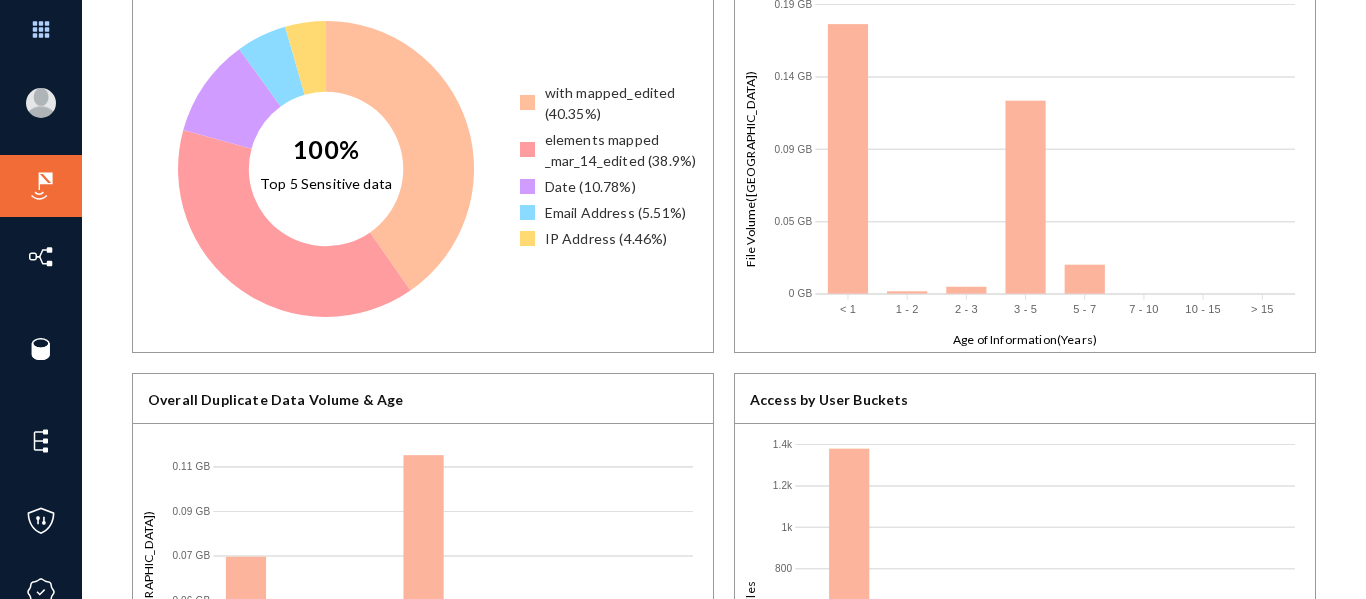 scroll, scrollTop: 536, scrollLeft: 0, axis: vertical 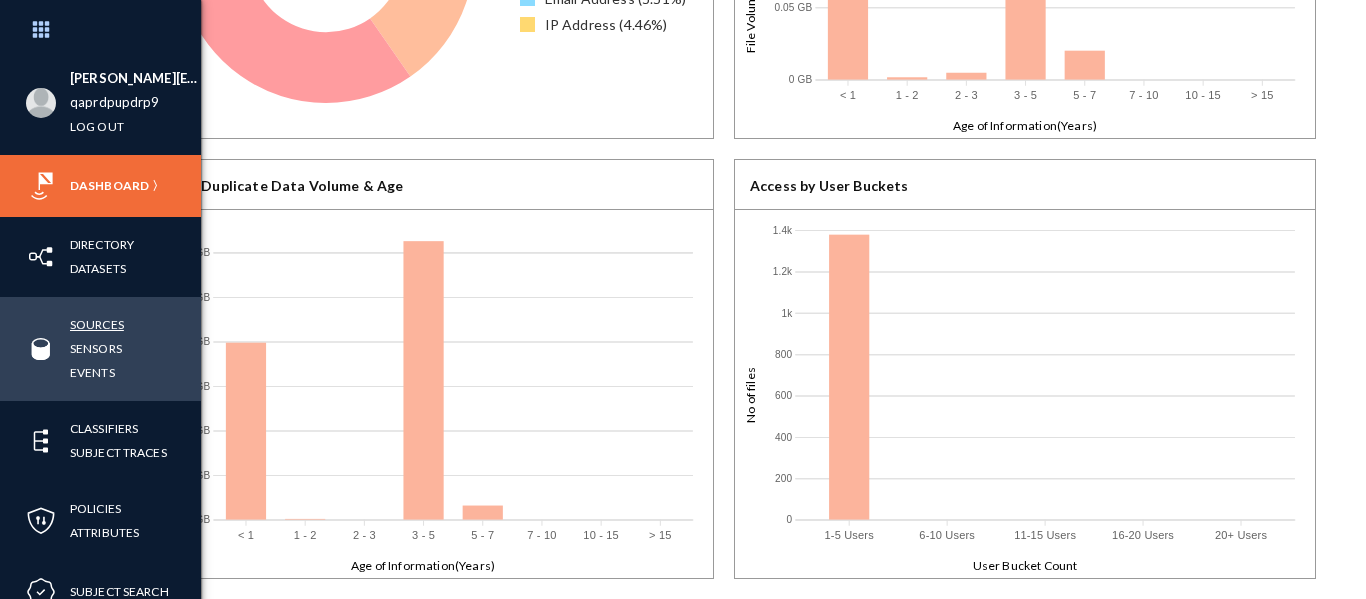 click on "Sources" at bounding box center [97, 324] 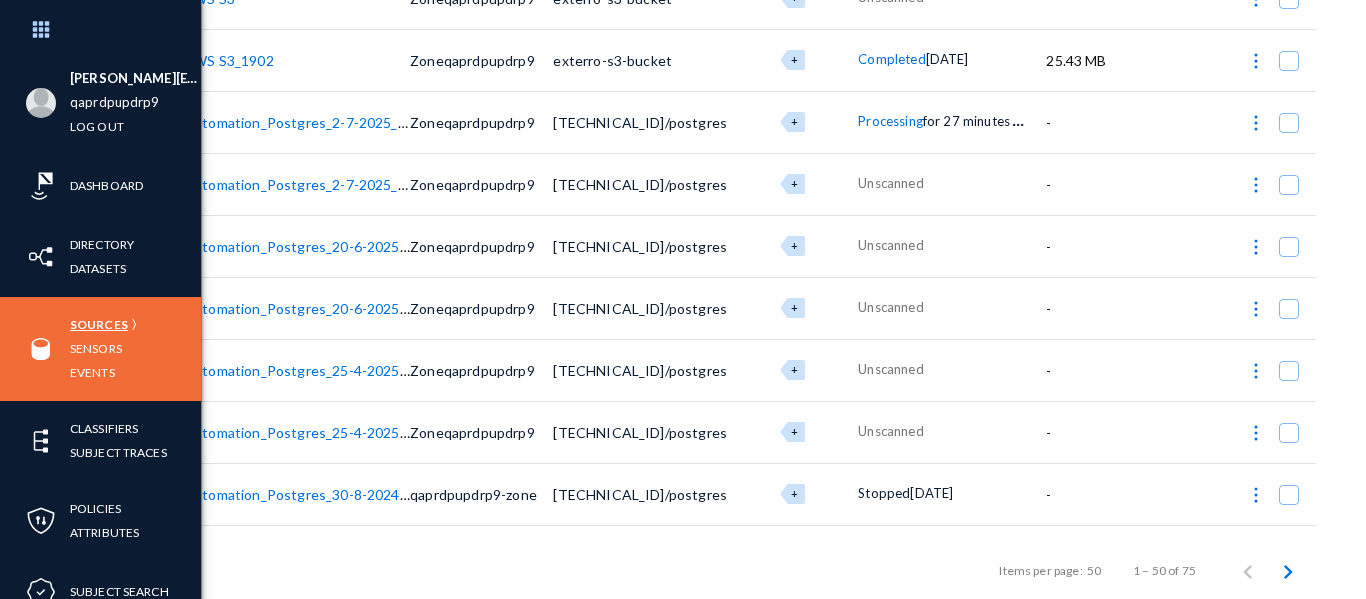scroll, scrollTop: 0, scrollLeft: 0, axis: both 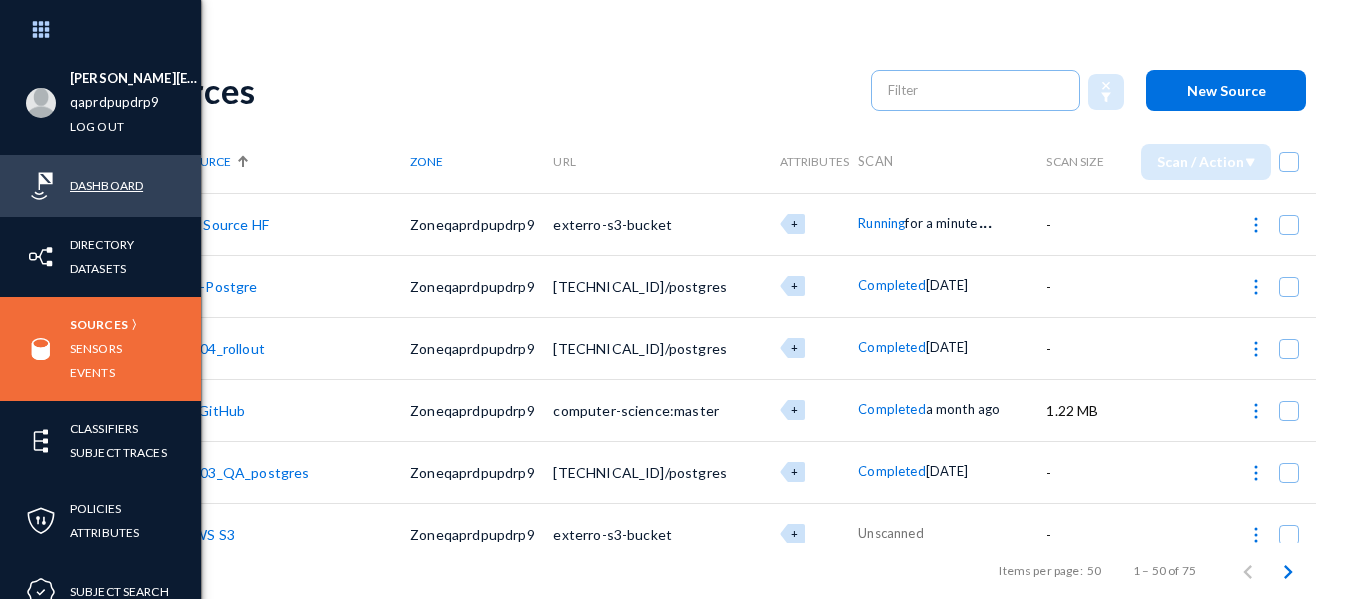 click on "Dashboard" at bounding box center [106, 185] 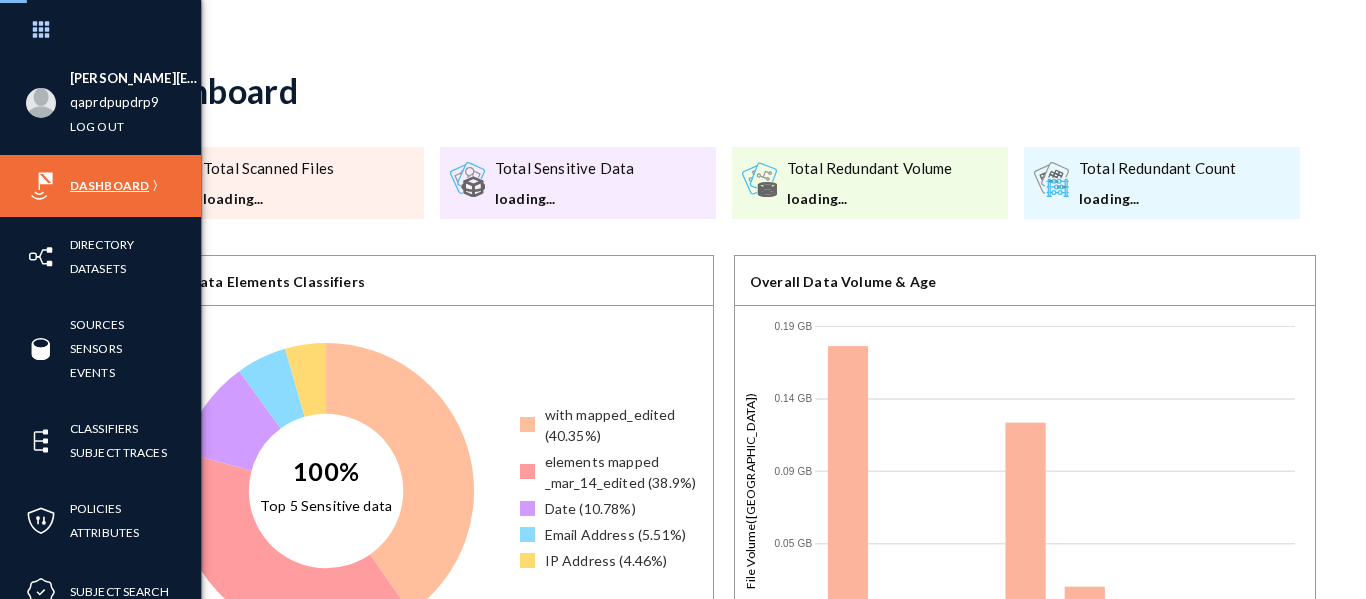click on "Dashboard" at bounding box center (109, 185) 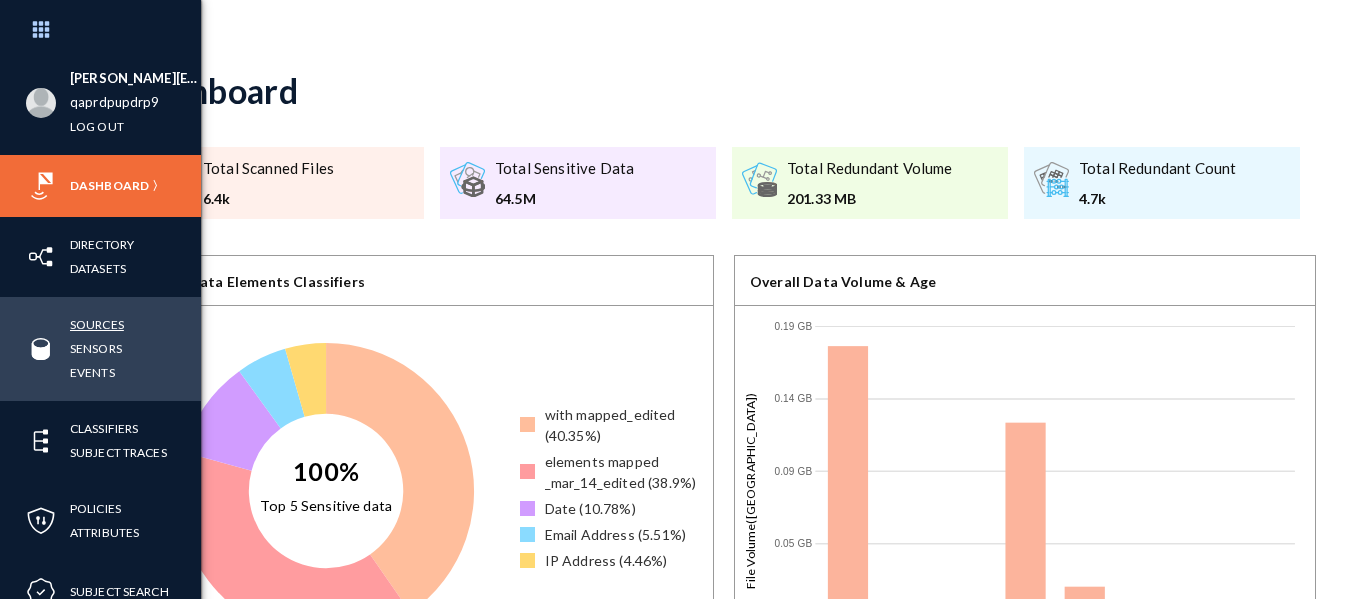 click on "Sources" at bounding box center (97, 324) 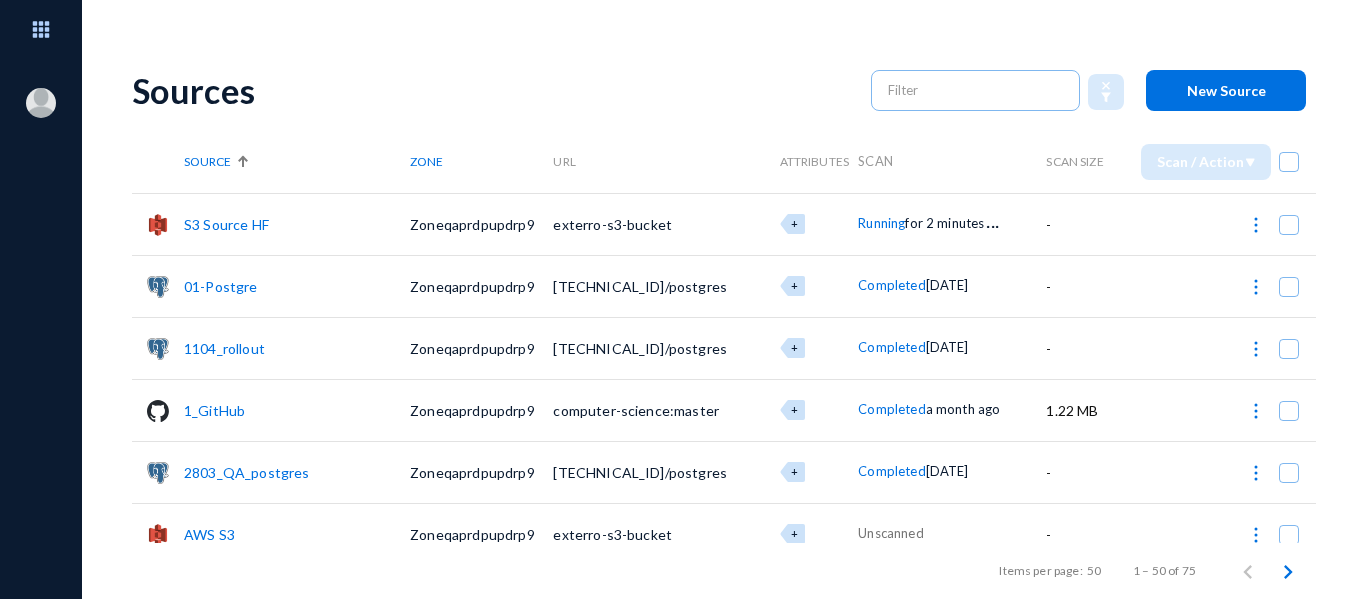 scroll, scrollTop: 0, scrollLeft: 0, axis: both 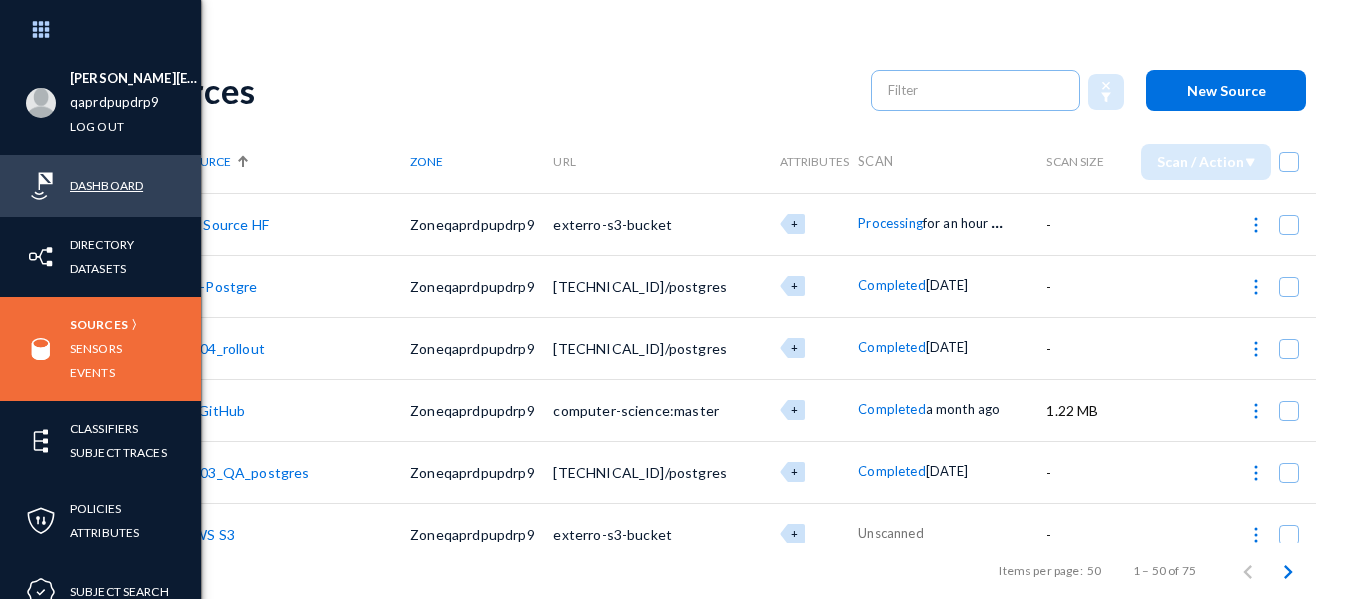 click on "Dashboard" at bounding box center [106, 185] 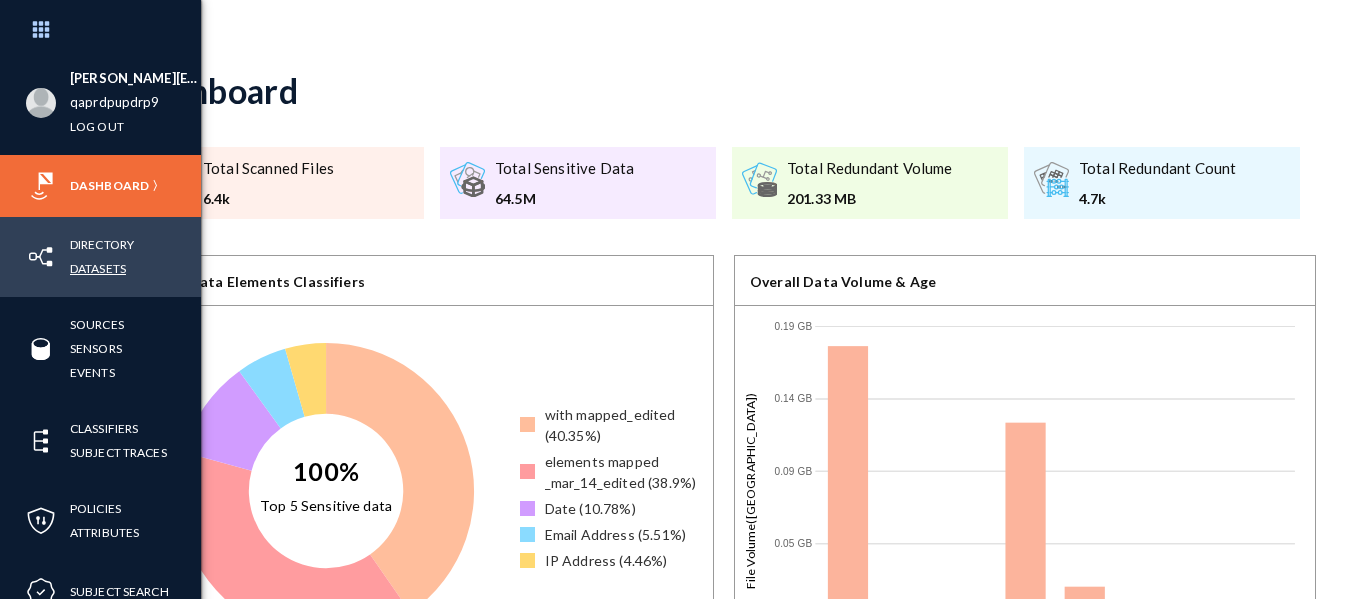 click on "Datasets" at bounding box center [98, 268] 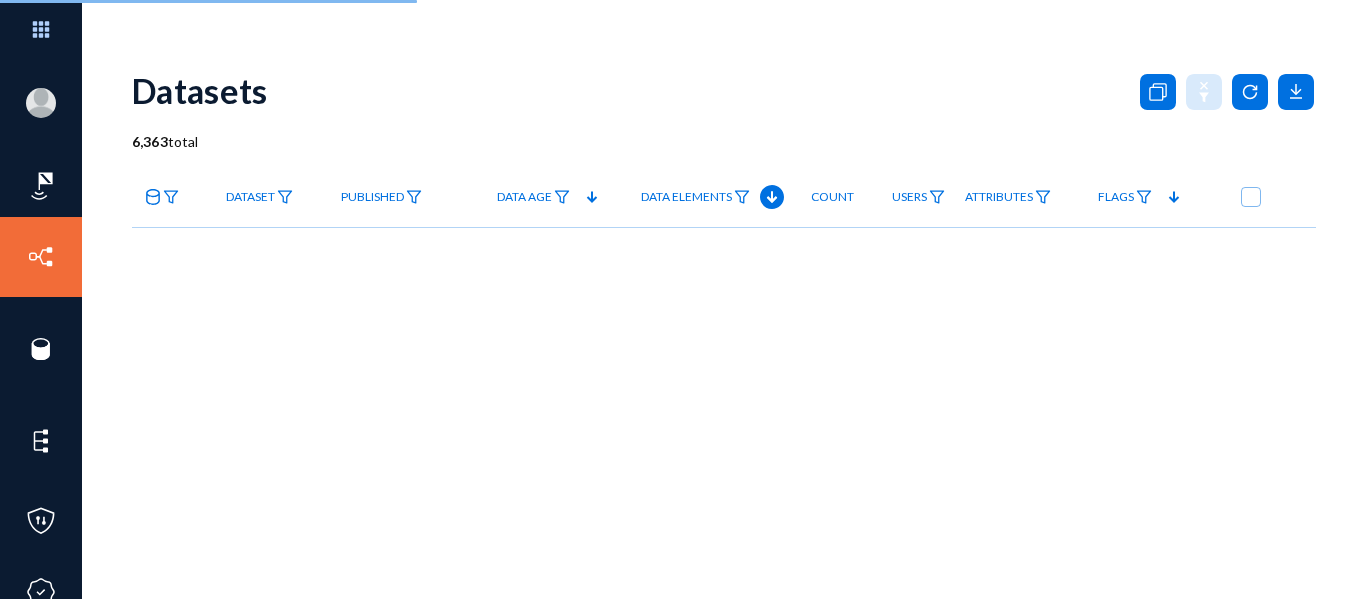 click 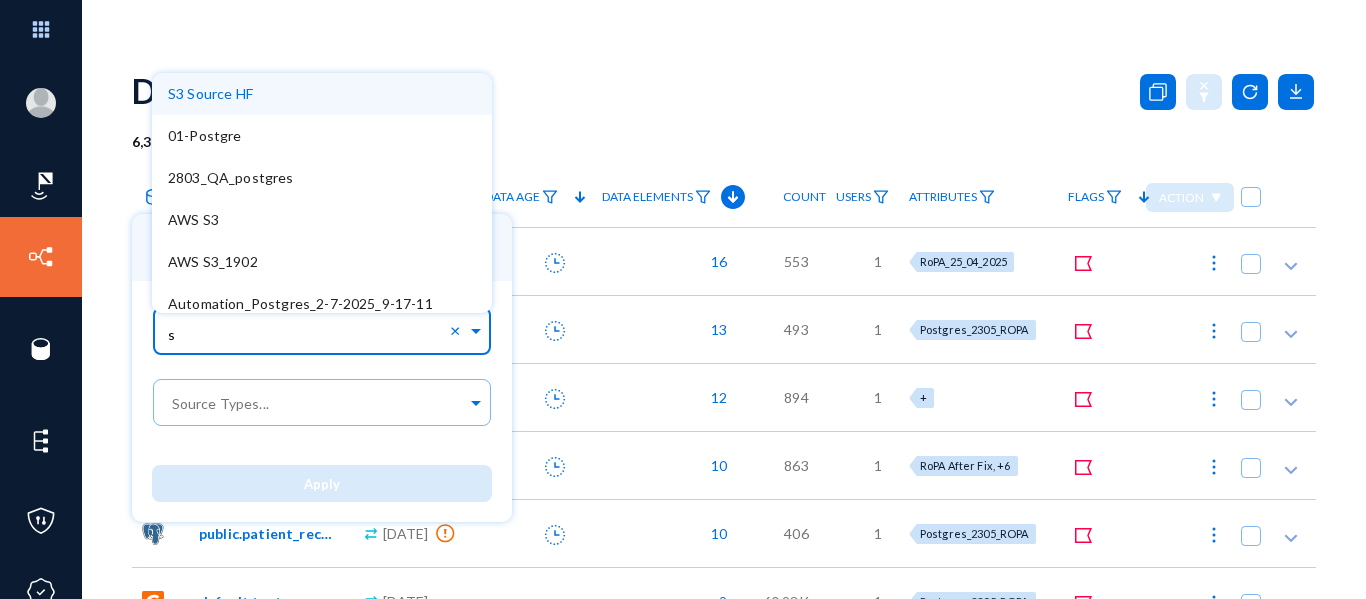 type on "s3" 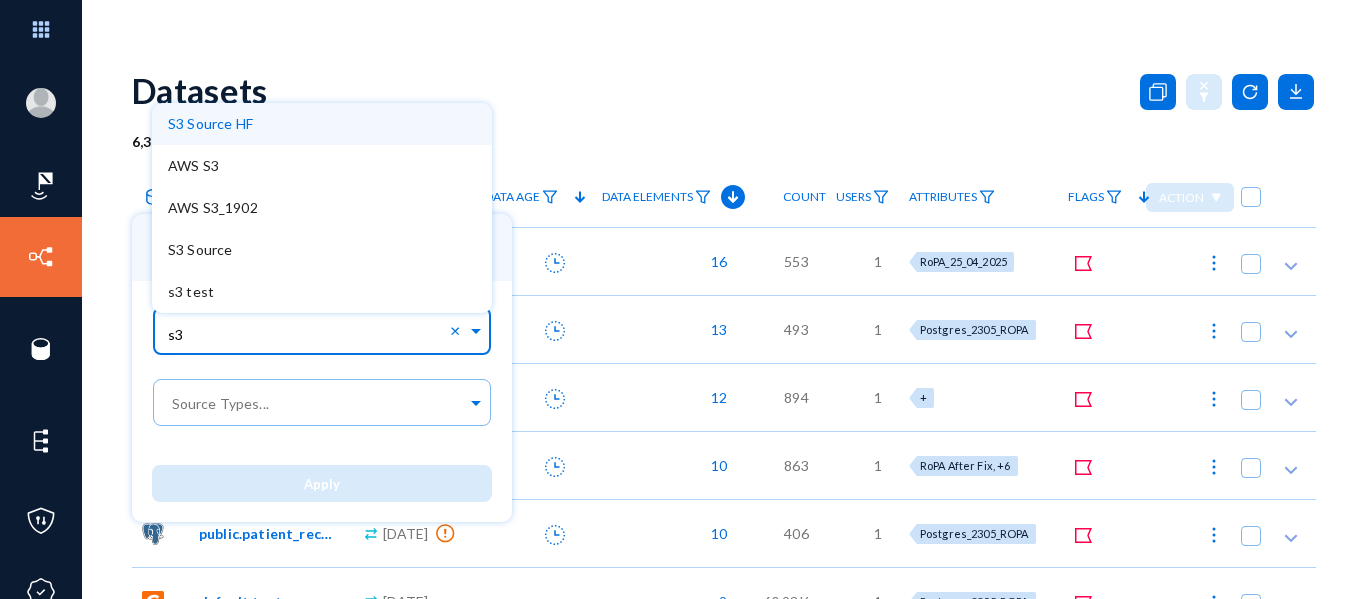 click on "S3 Source HF" at bounding box center [210, 123] 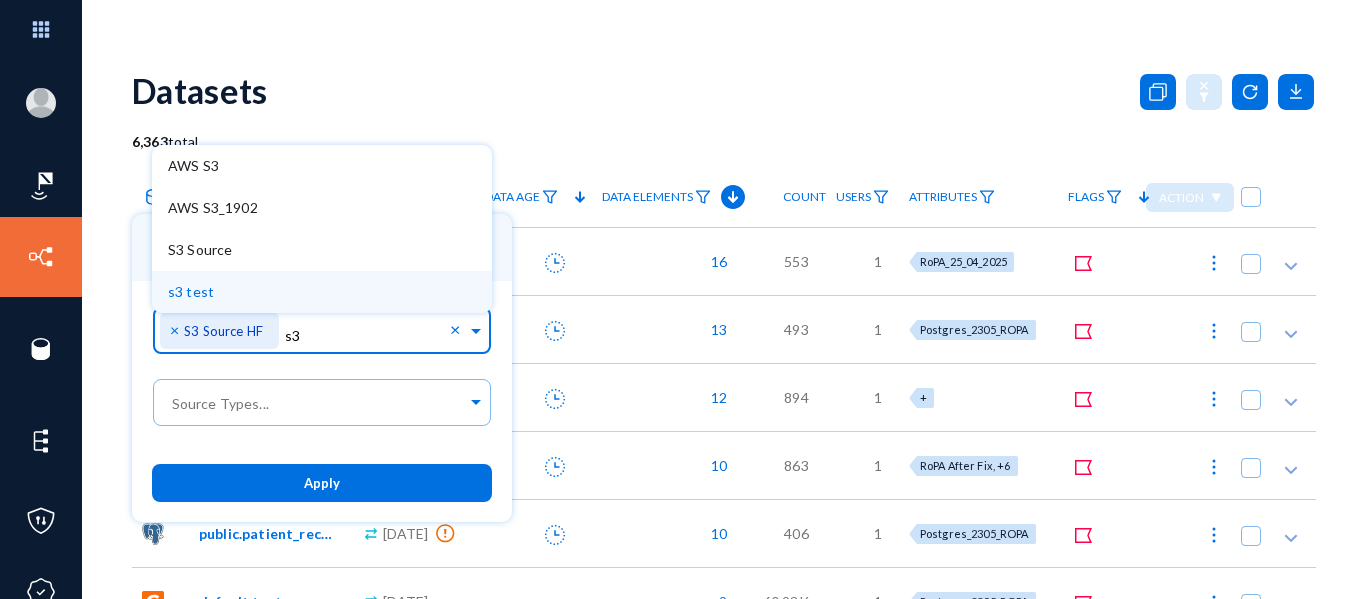 click on "Apply" at bounding box center (322, 482) 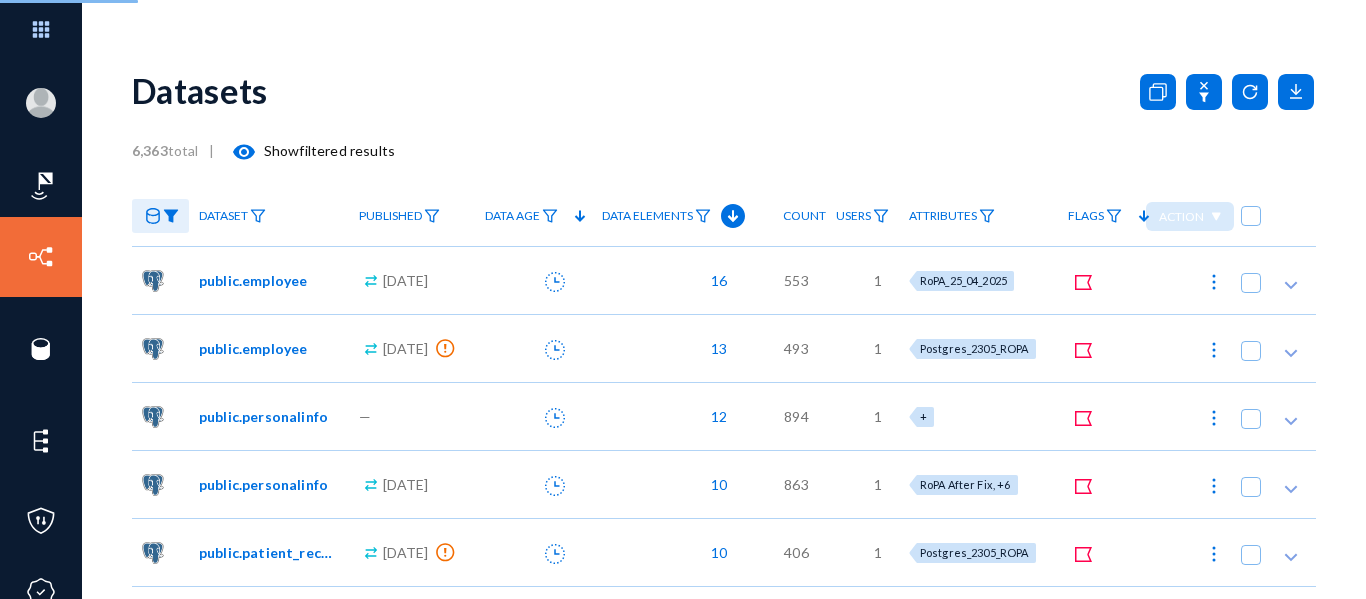 checkbox on "true" 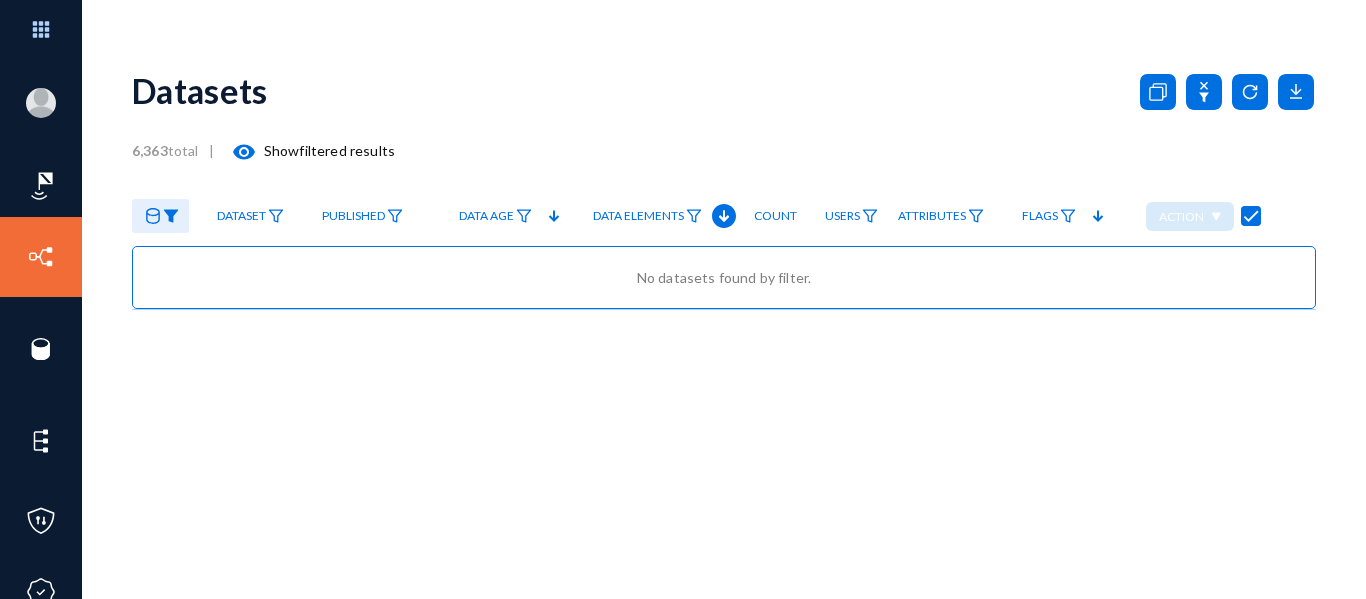 click 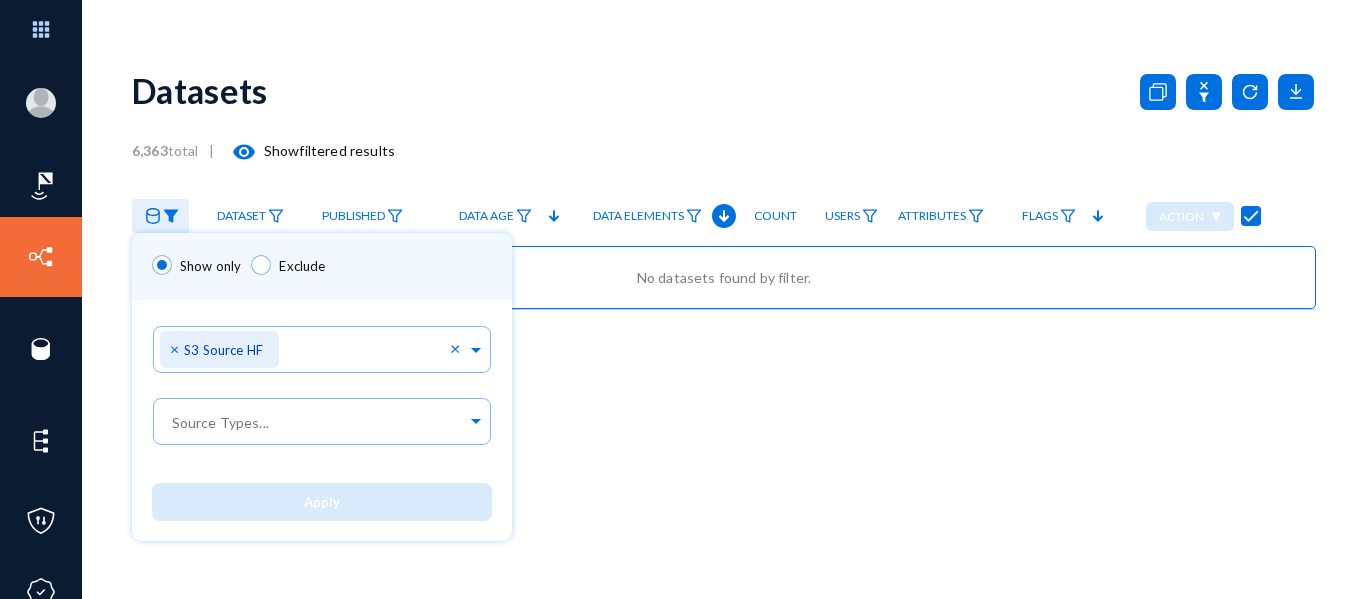 click at bounding box center (683, 299) 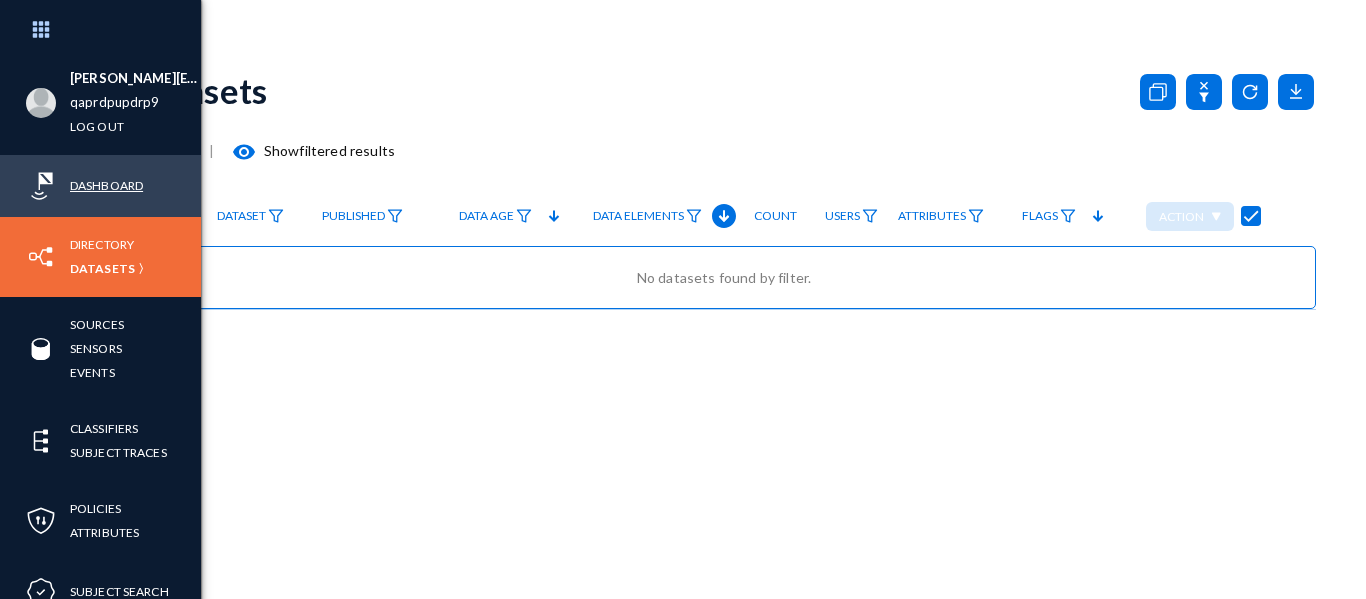 click on "Dashboard" at bounding box center [106, 185] 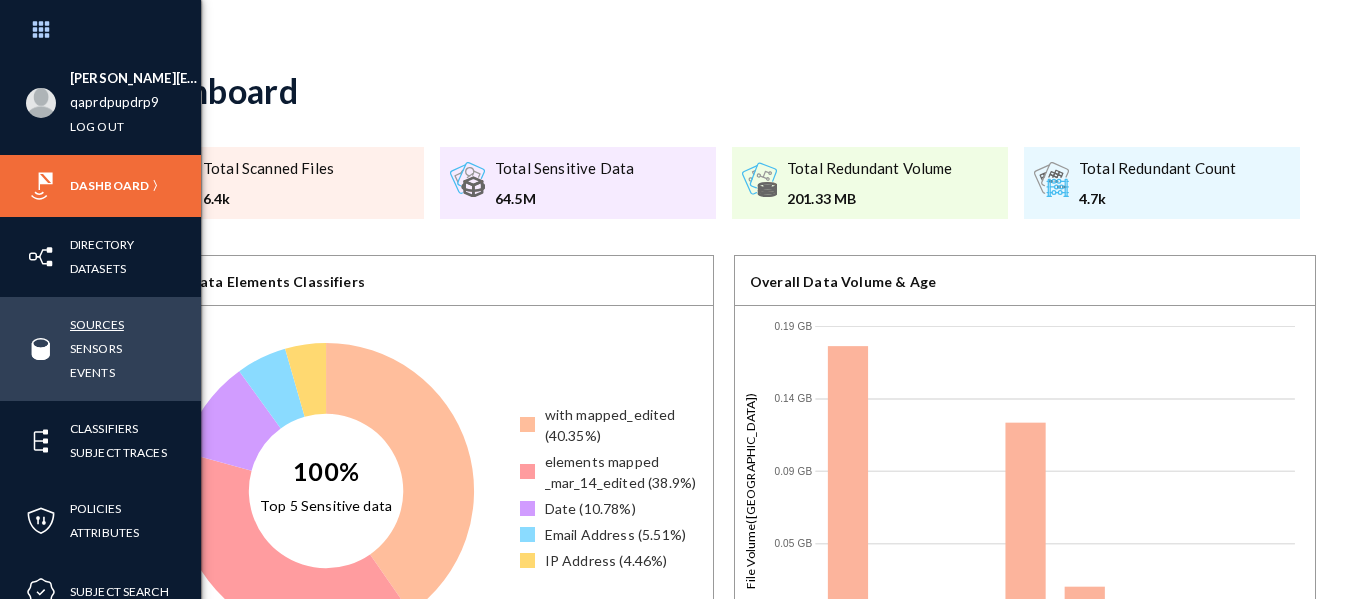 click on "Sources" at bounding box center [97, 324] 